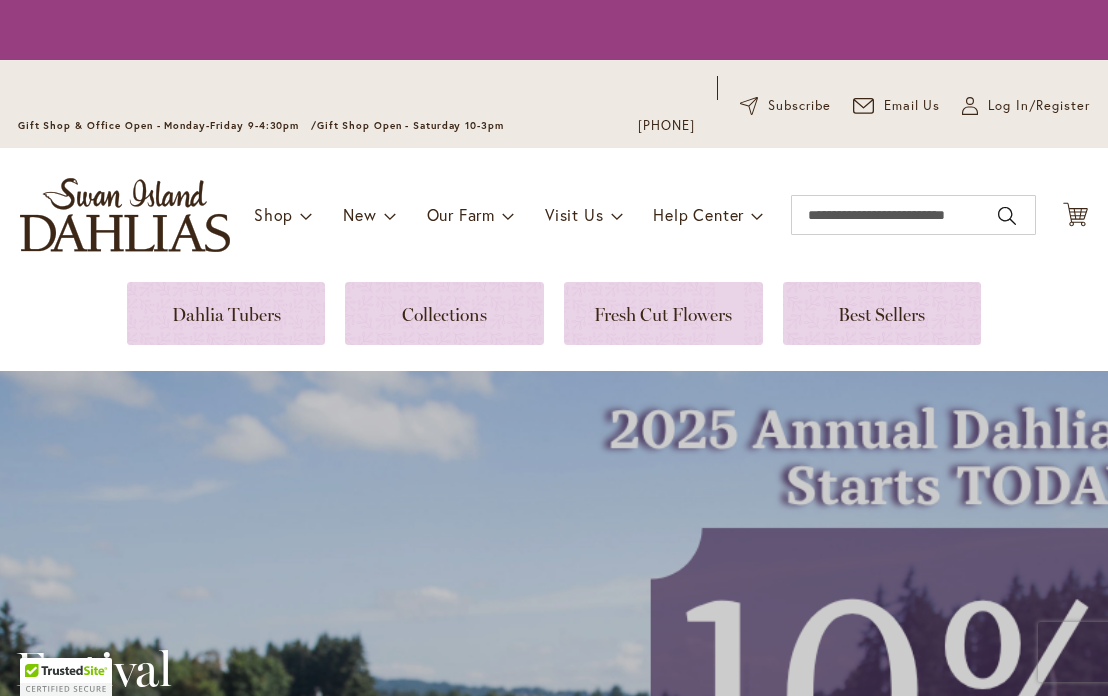 scroll, scrollTop: 0, scrollLeft: 0, axis: both 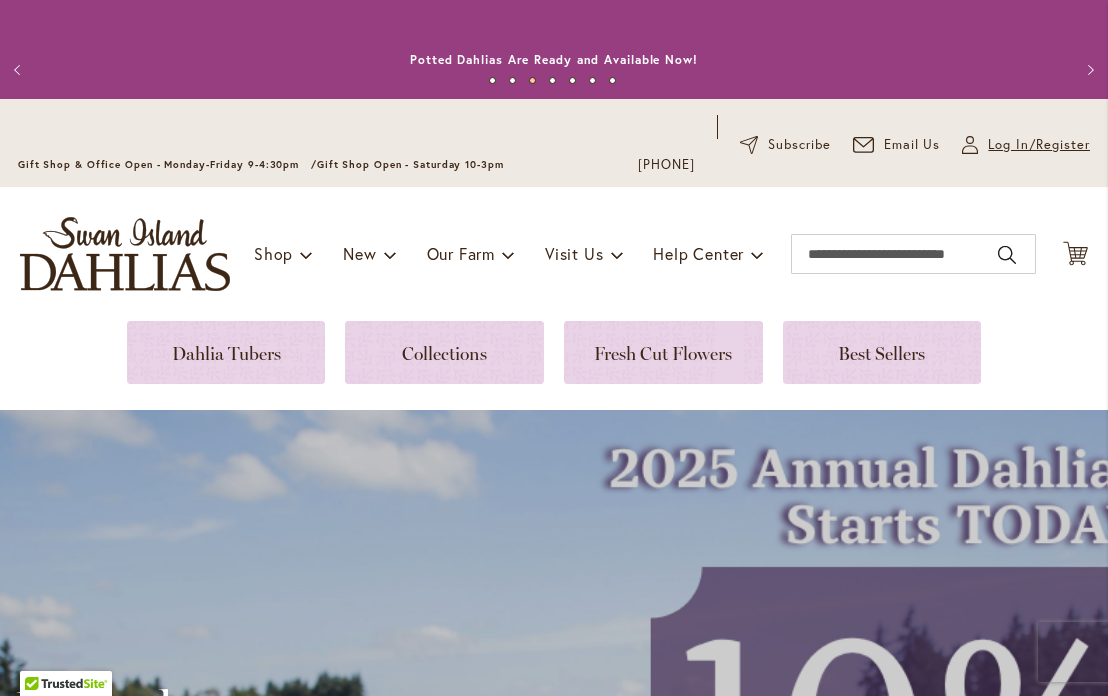 click on "Log In/Register" at bounding box center [1039, 145] 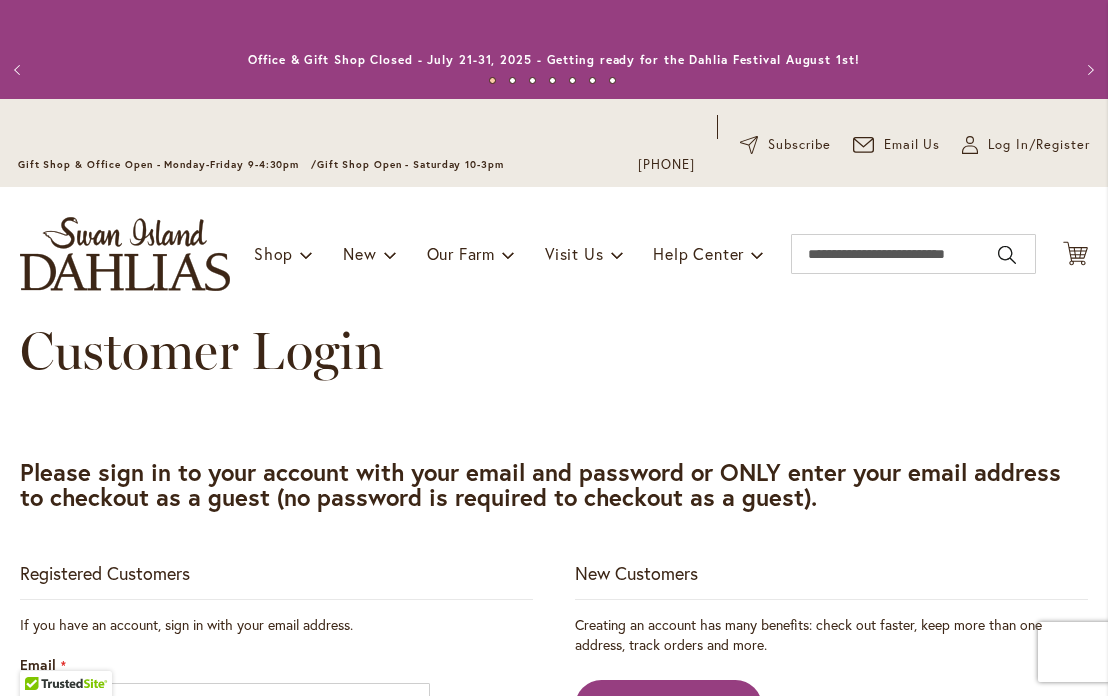 scroll, scrollTop: 0, scrollLeft: 0, axis: both 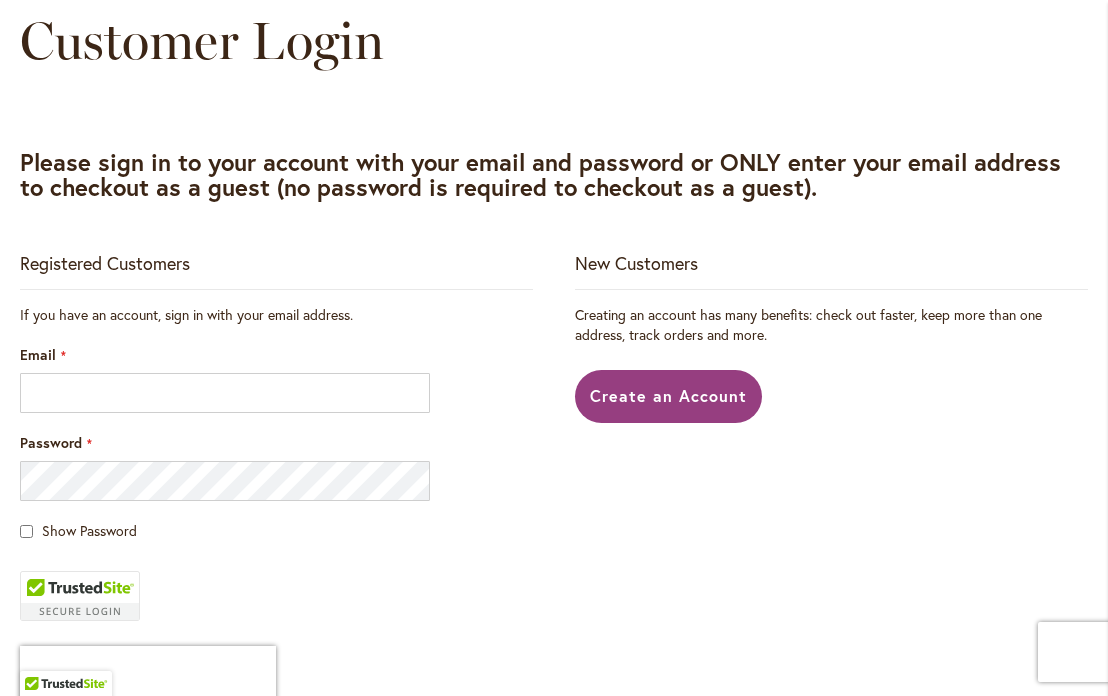 click on "If you have an account, sign in with your email address.
Email
Password
Show Password
Sign In
Forgot Your Password?" at bounding box center [276, 559] 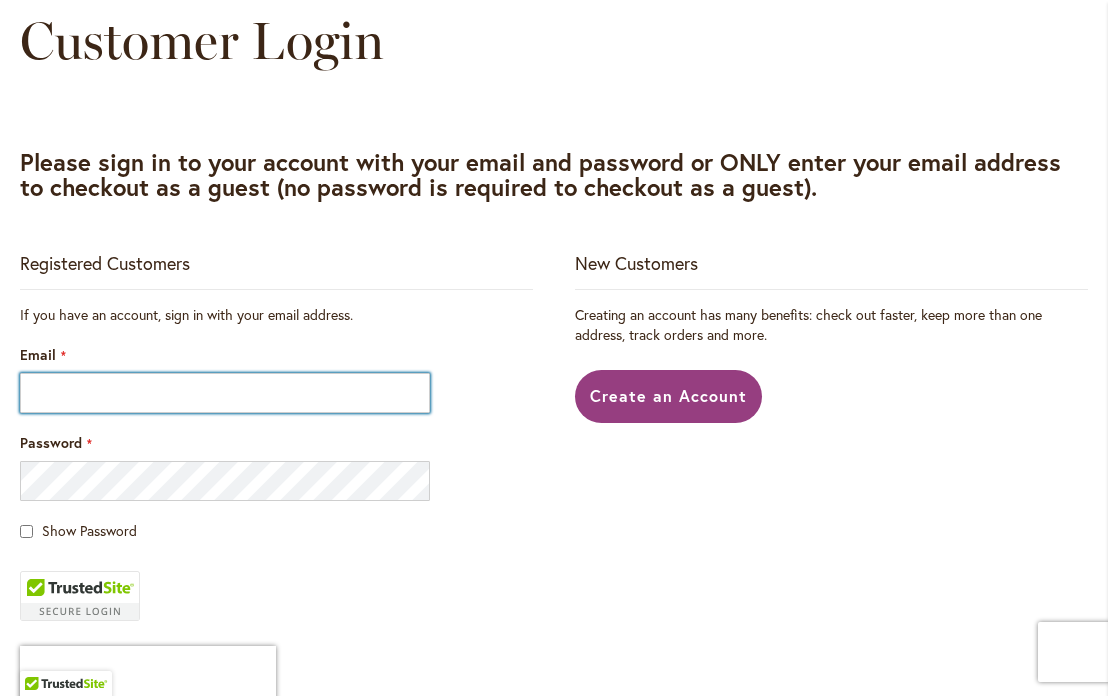 click on "Email" at bounding box center (225, 393) 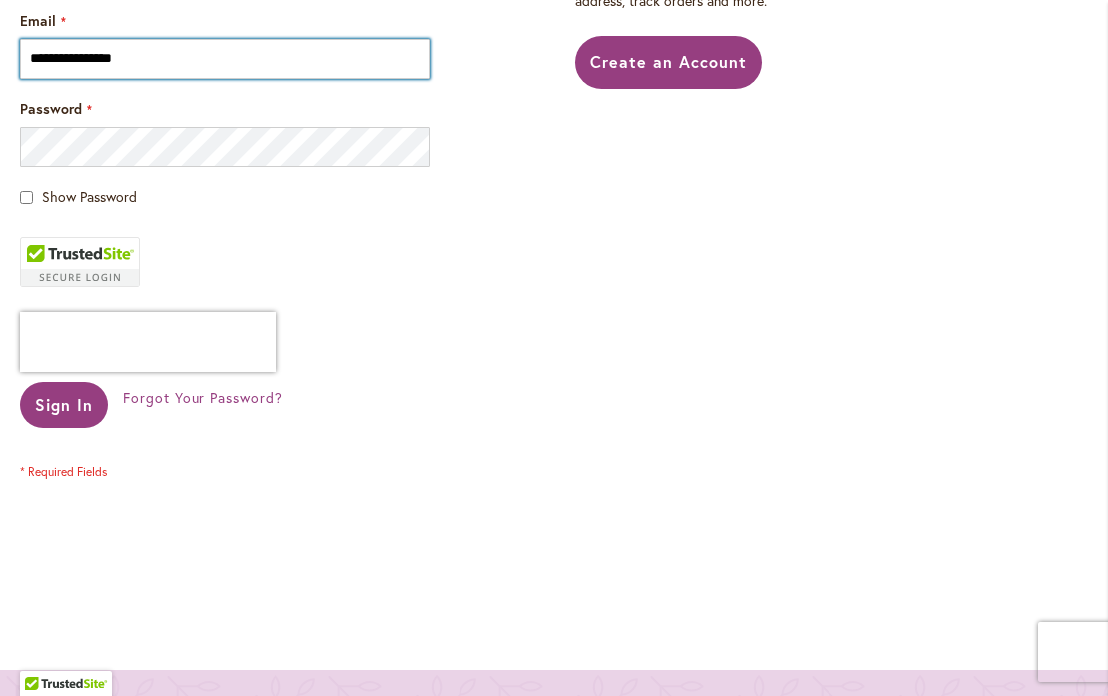 scroll, scrollTop: 648, scrollLeft: 0, axis: vertical 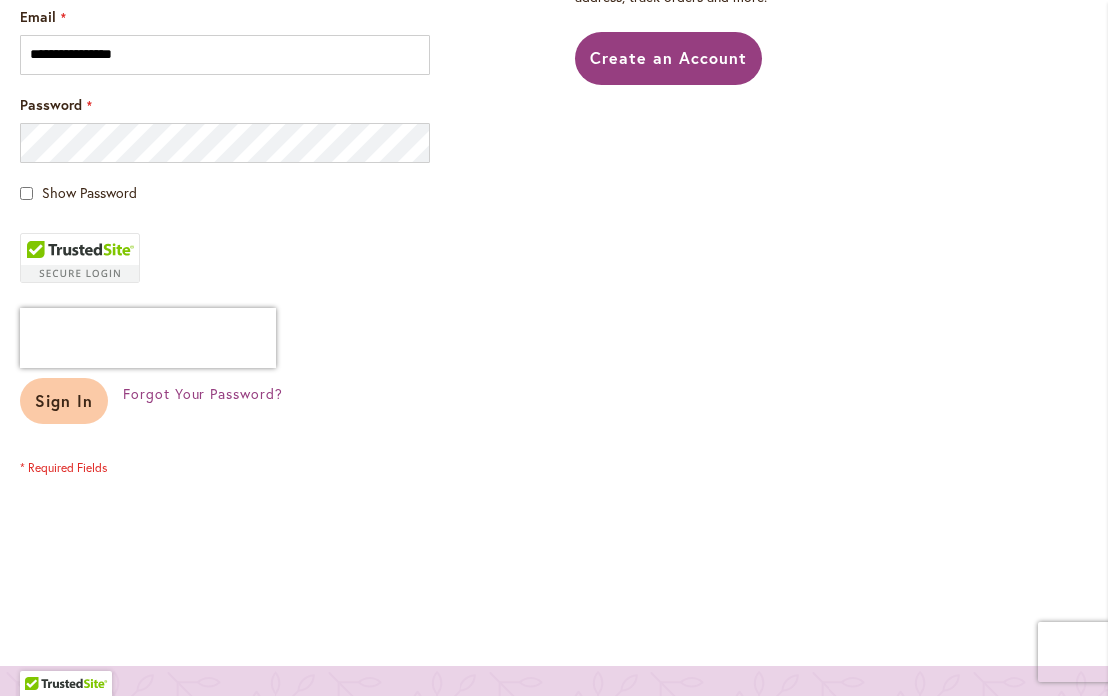 click on "Sign In" at bounding box center [64, 400] 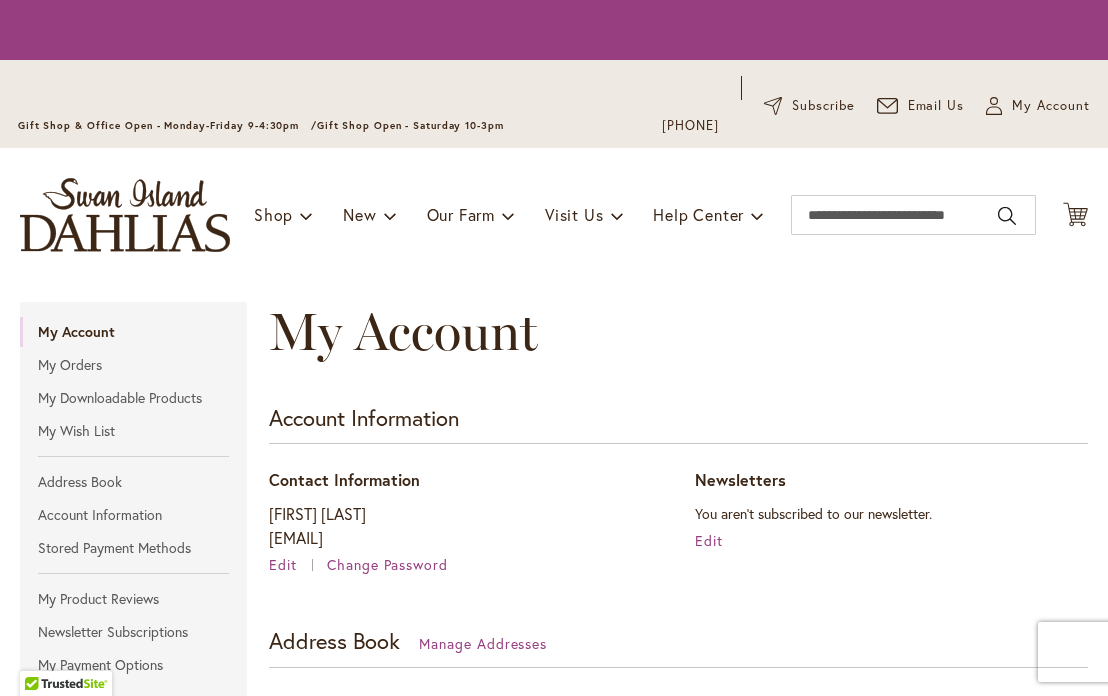 scroll, scrollTop: 0, scrollLeft: 0, axis: both 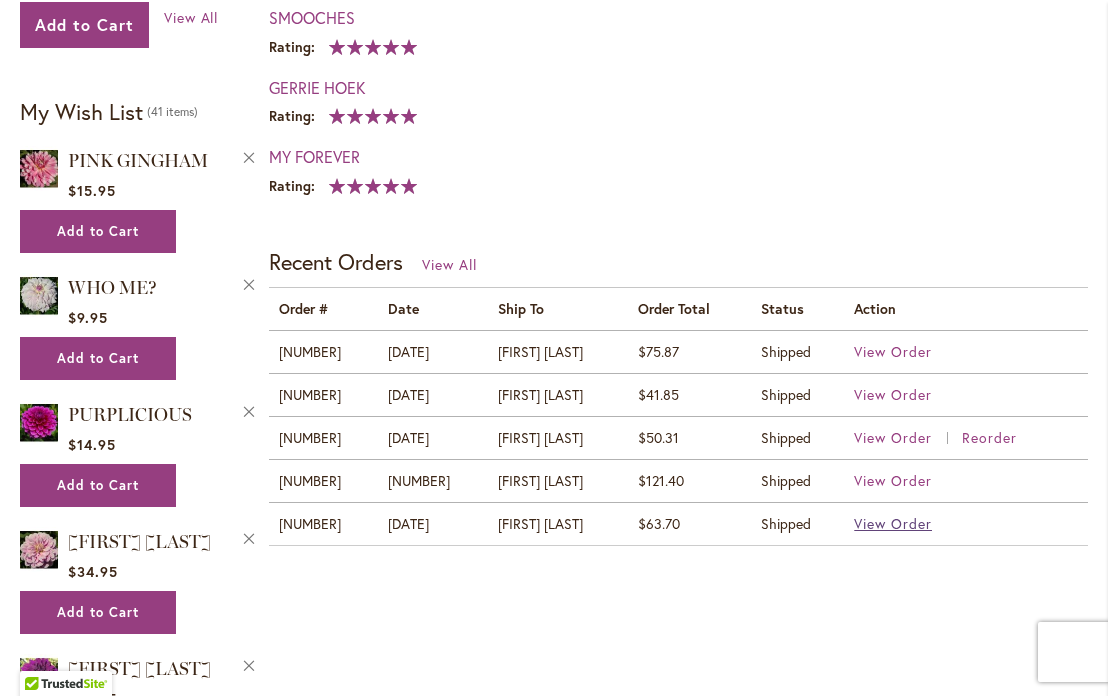 click on "View Order" at bounding box center [893, 523] 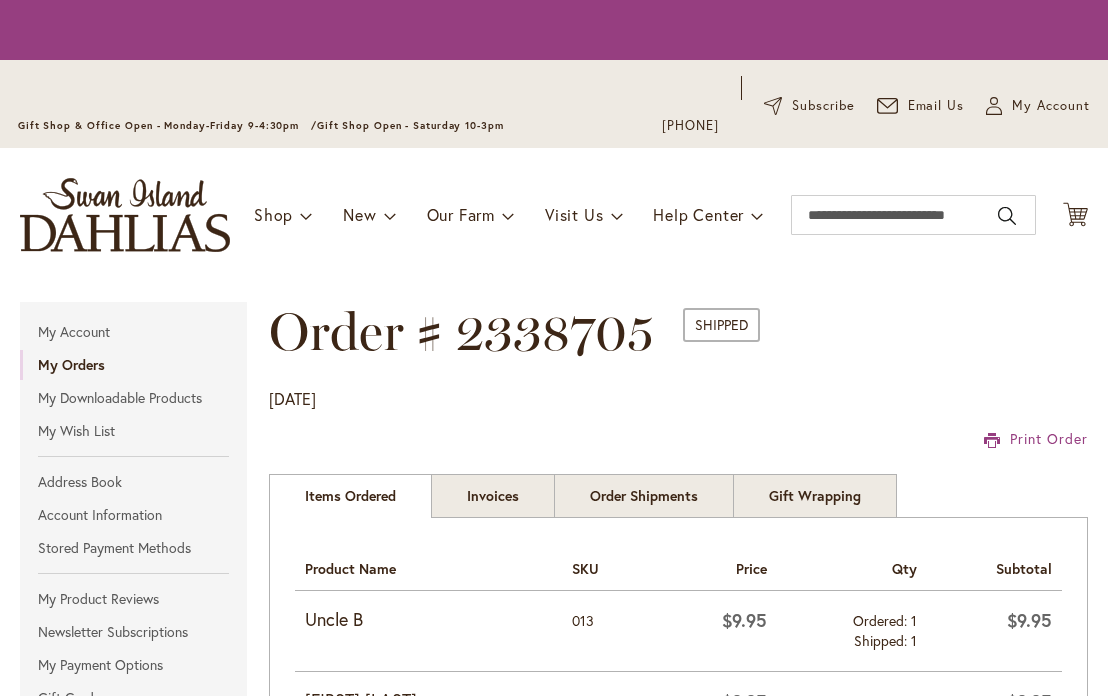 scroll, scrollTop: 0, scrollLeft: 0, axis: both 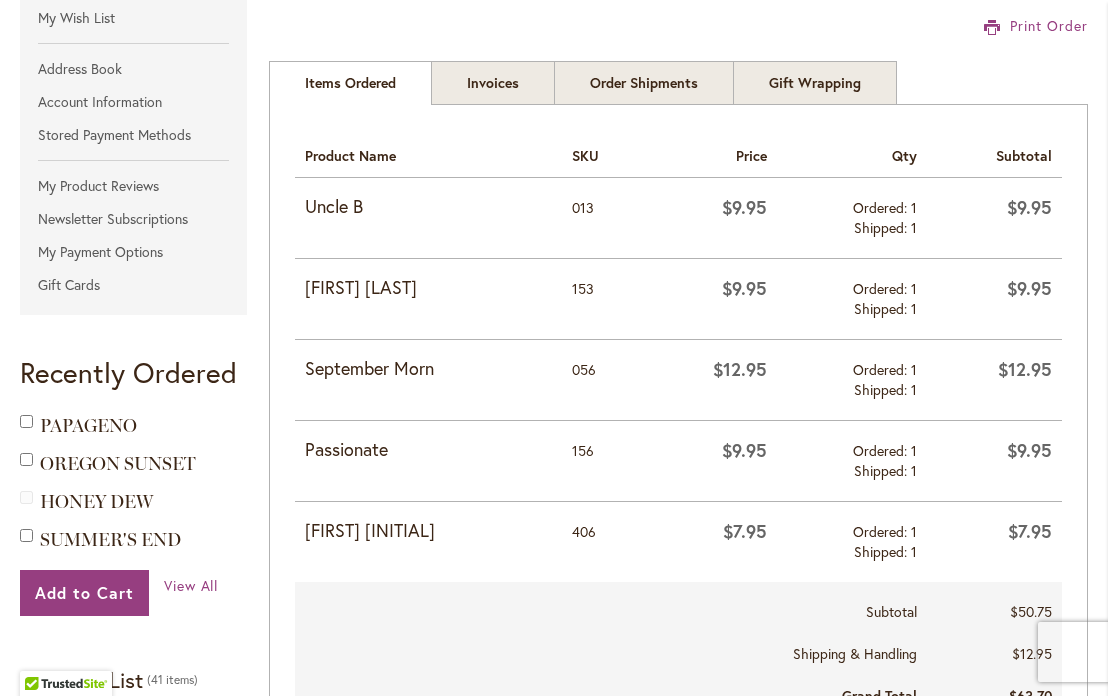 click on "Uncle B" at bounding box center [428, 207] 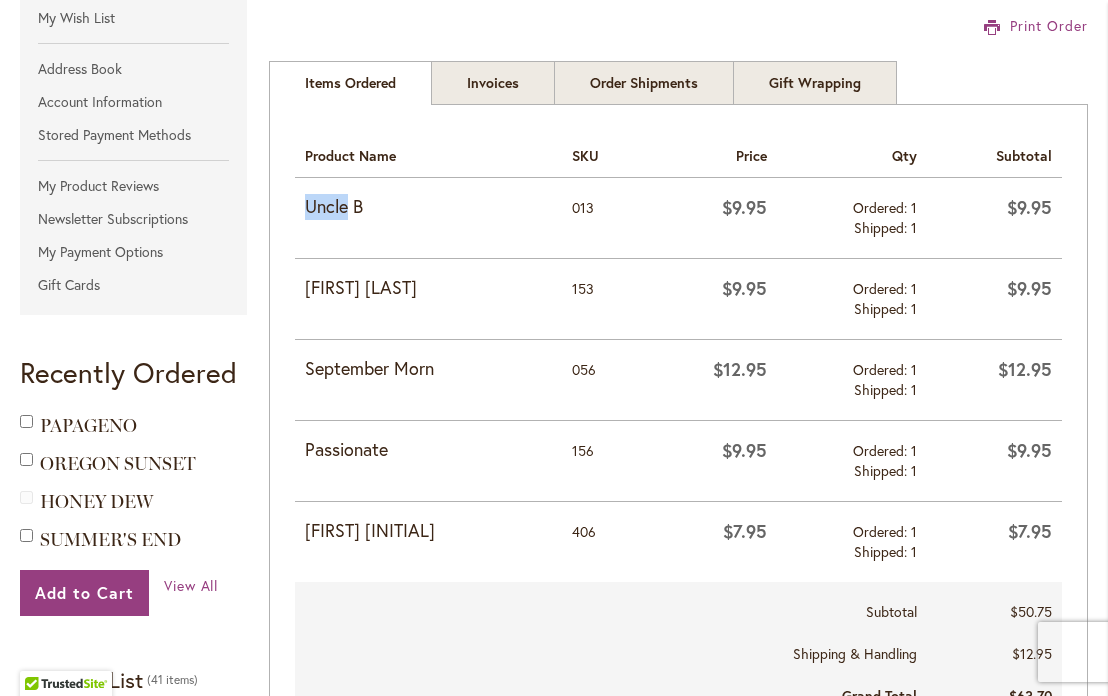 click on "Uncle B" at bounding box center (428, 207) 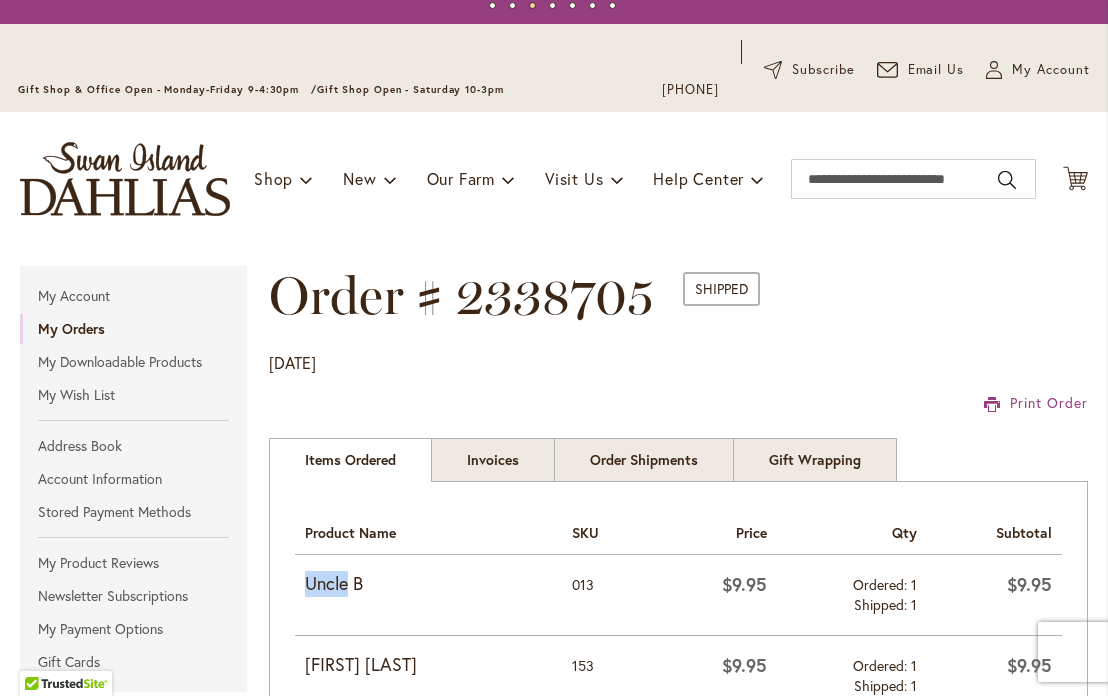 scroll, scrollTop: 60, scrollLeft: 0, axis: vertical 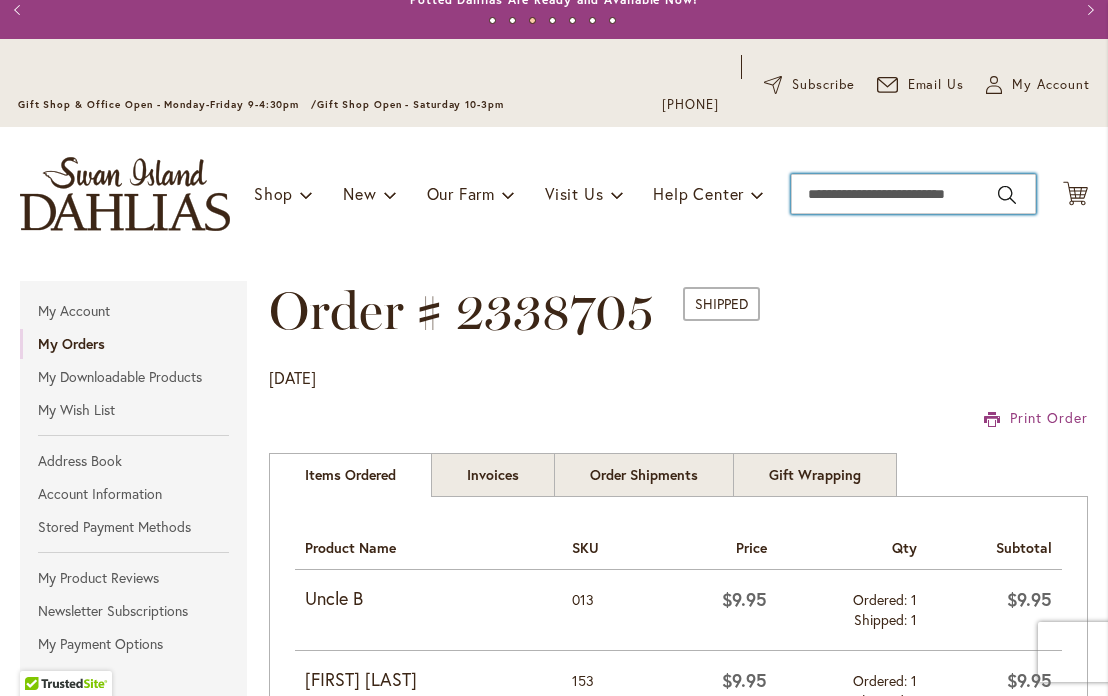 click on "Search" at bounding box center (913, 194) 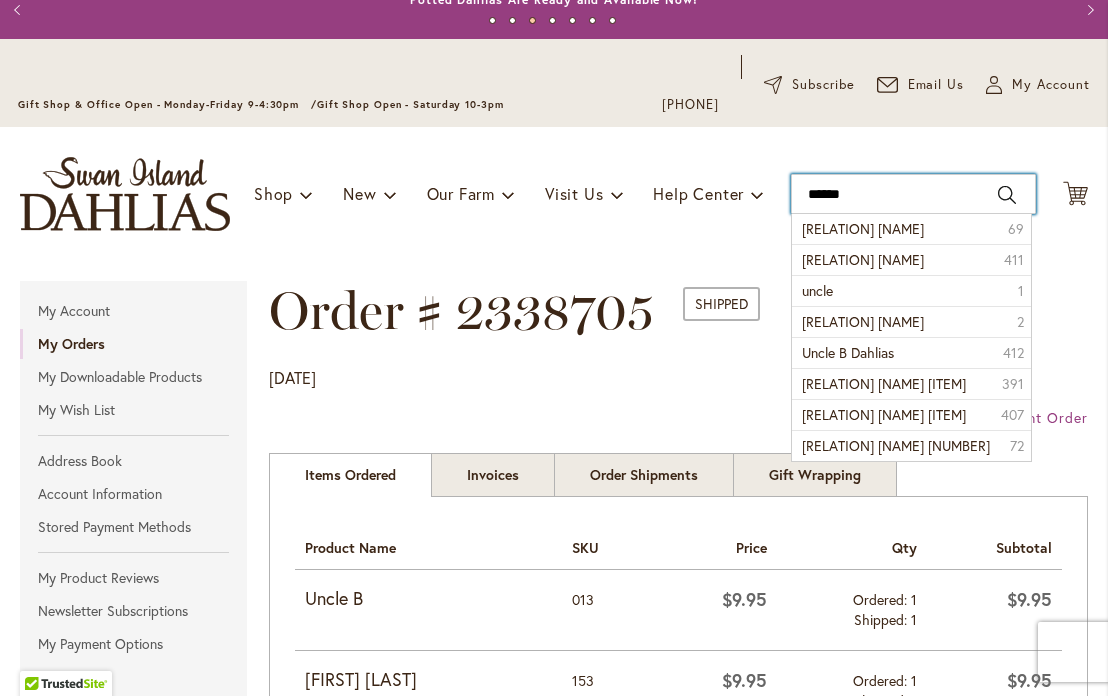 type on "*******" 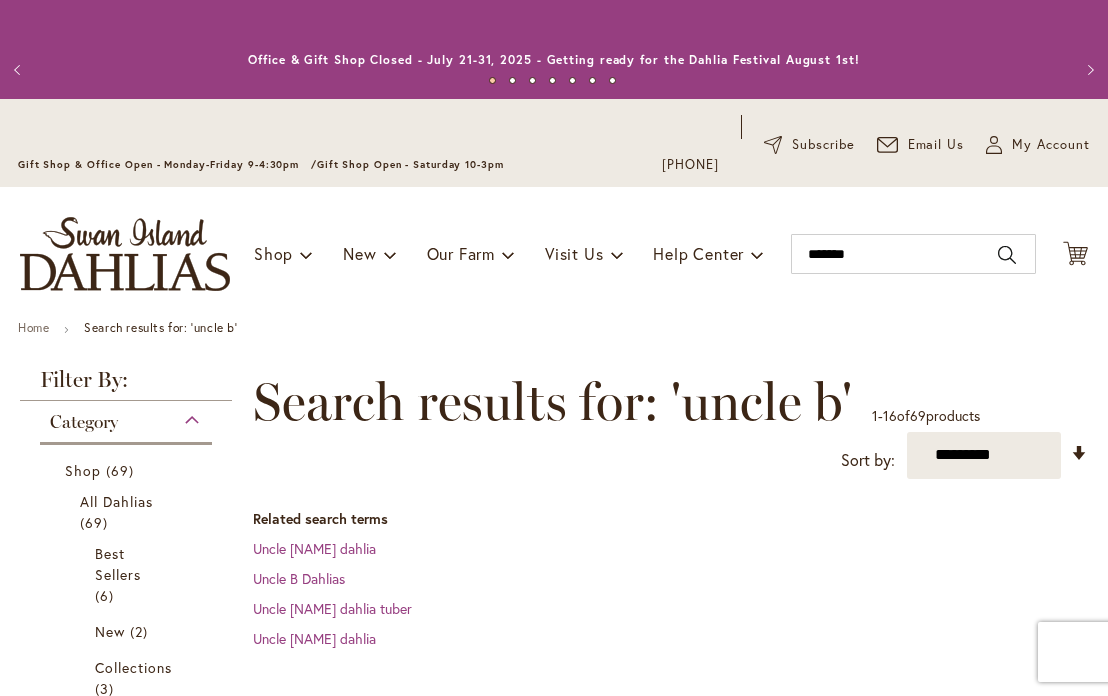 scroll, scrollTop: 0, scrollLeft: 0, axis: both 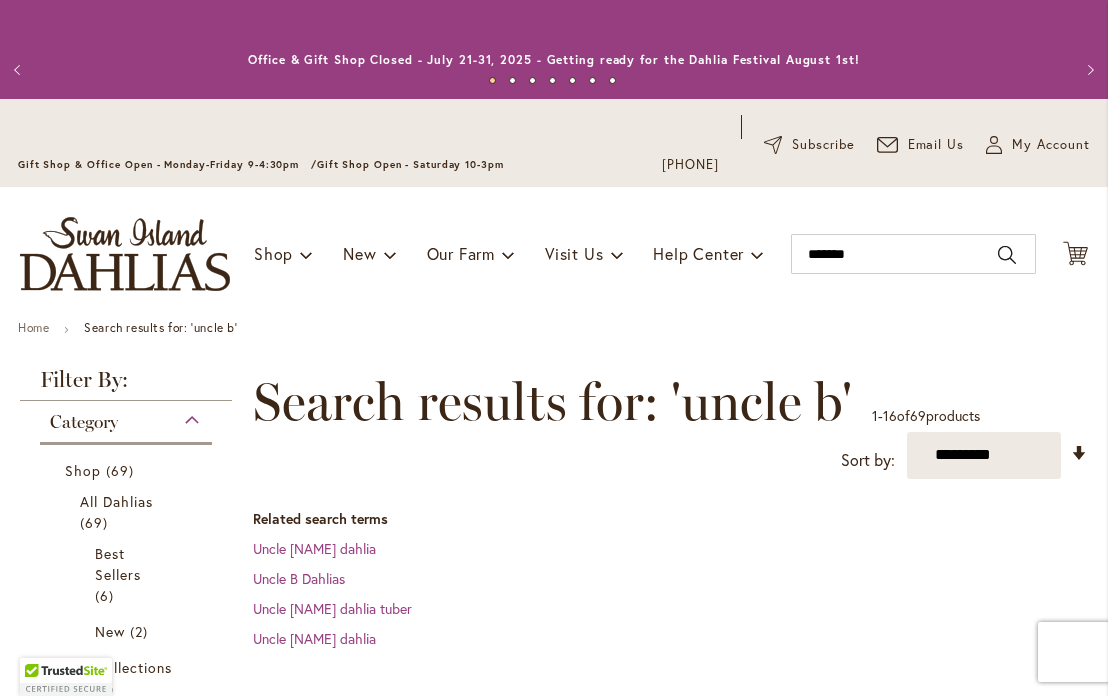 click on "Uncle b dahlia" at bounding box center [670, 549] 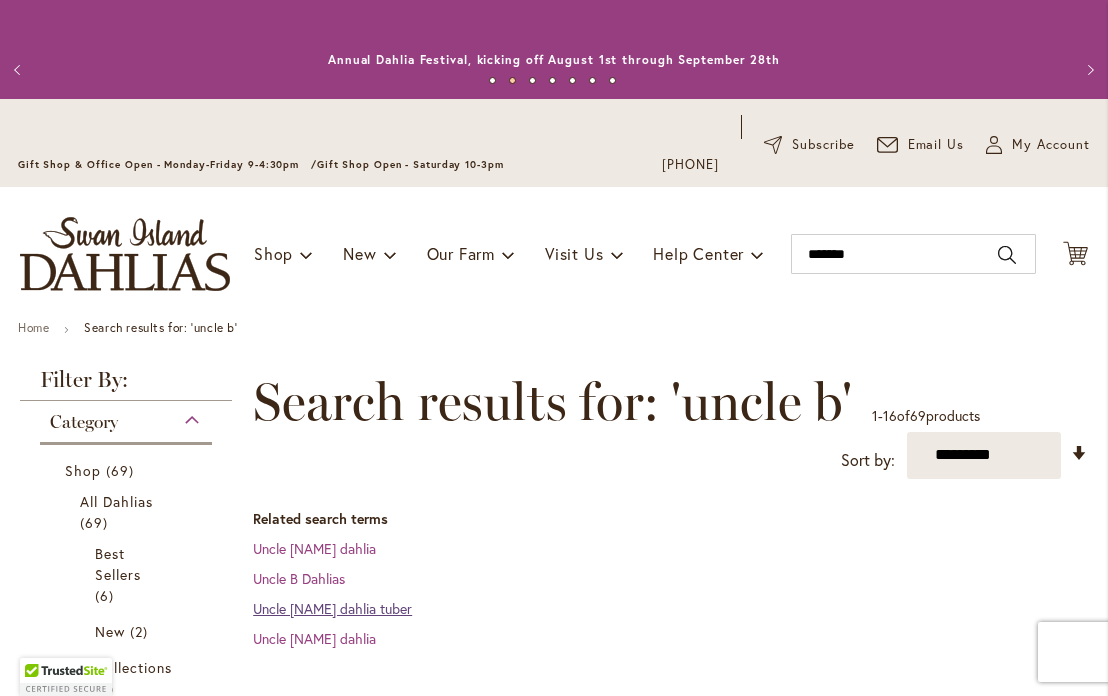 click on "Uncle B dahlia tuber" at bounding box center (332, 608) 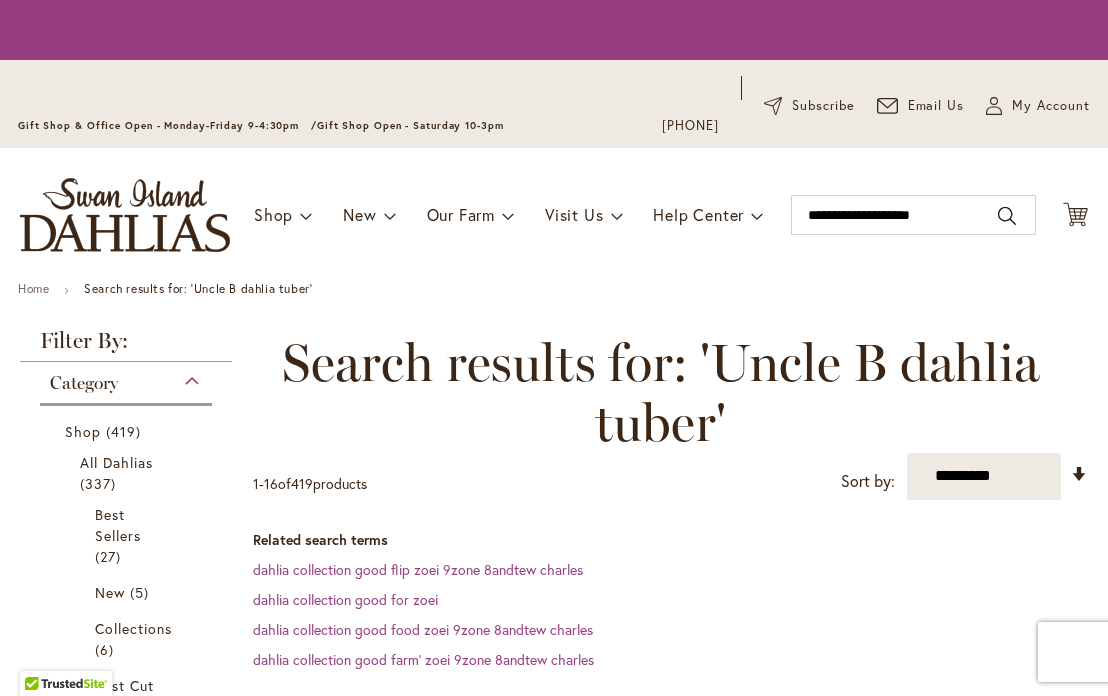 scroll, scrollTop: 0, scrollLeft: 0, axis: both 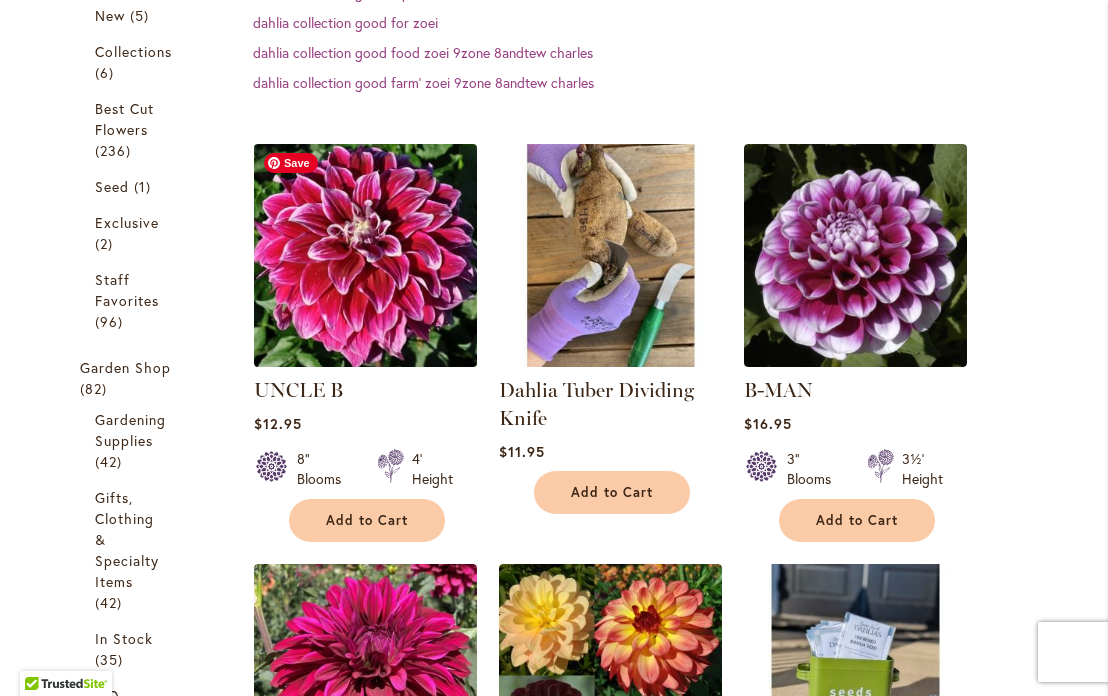 click at bounding box center (366, 255) 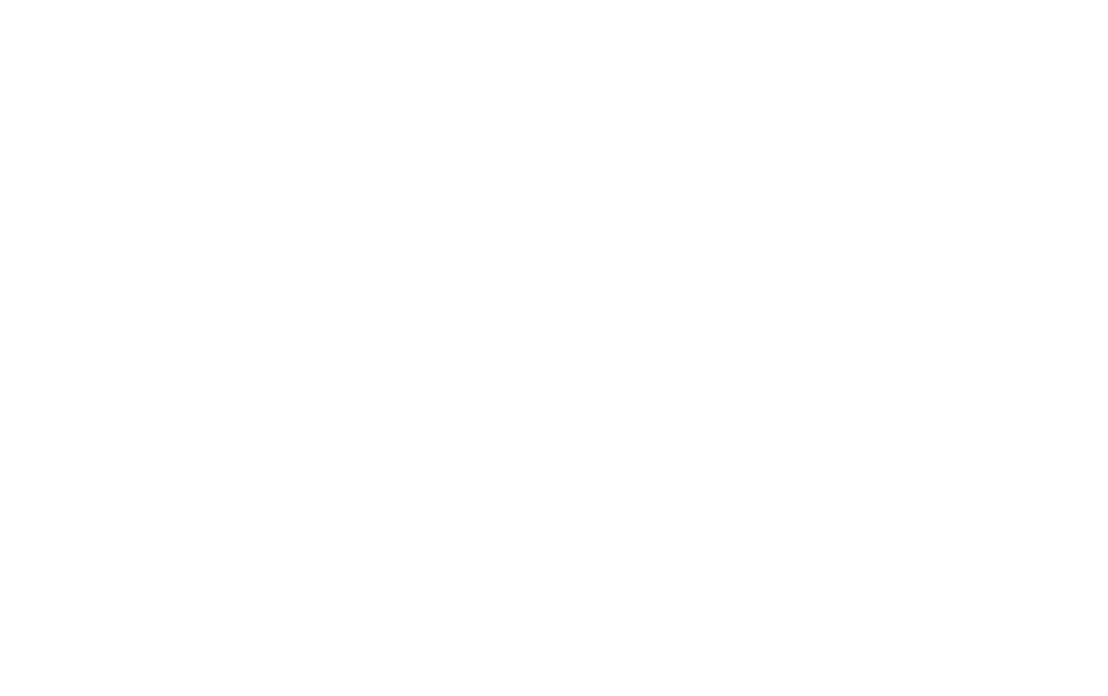 scroll, scrollTop: 0, scrollLeft: 0, axis: both 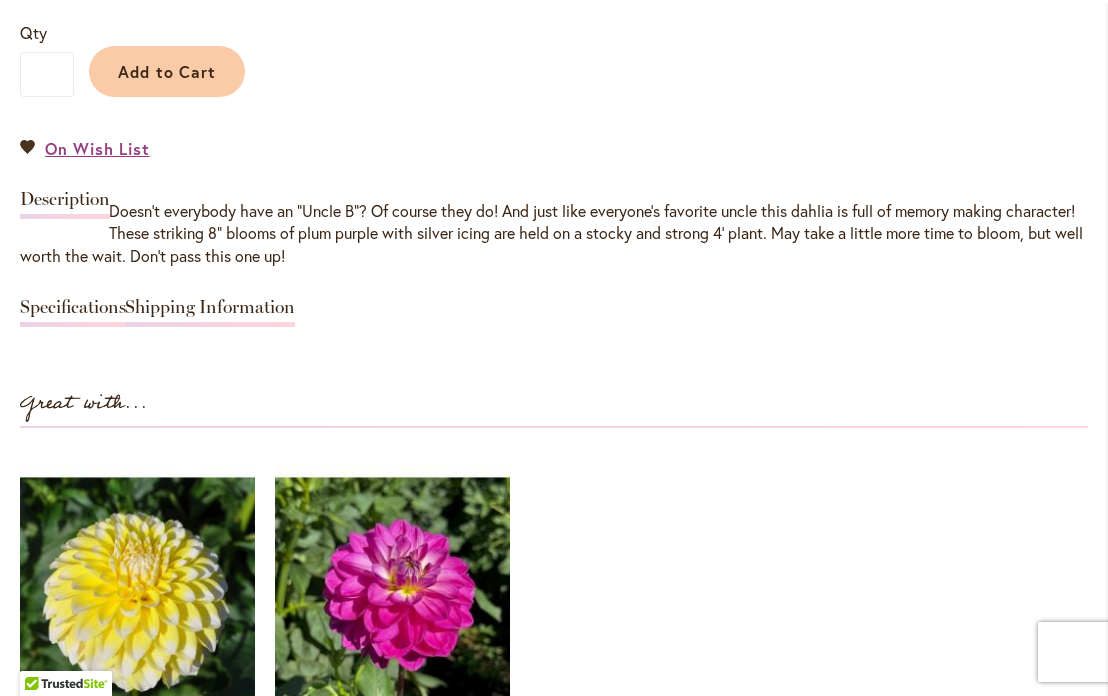 click on "Specifications" at bounding box center [73, 312] 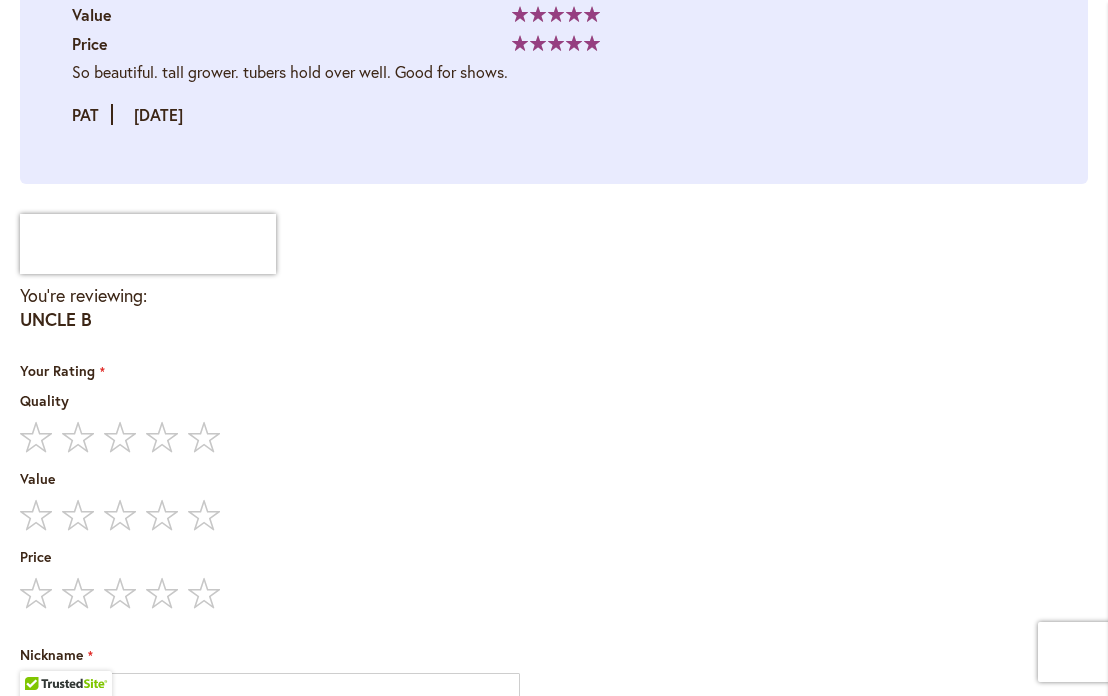 scroll, scrollTop: 4570, scrollLeft: 0, axis: vertical 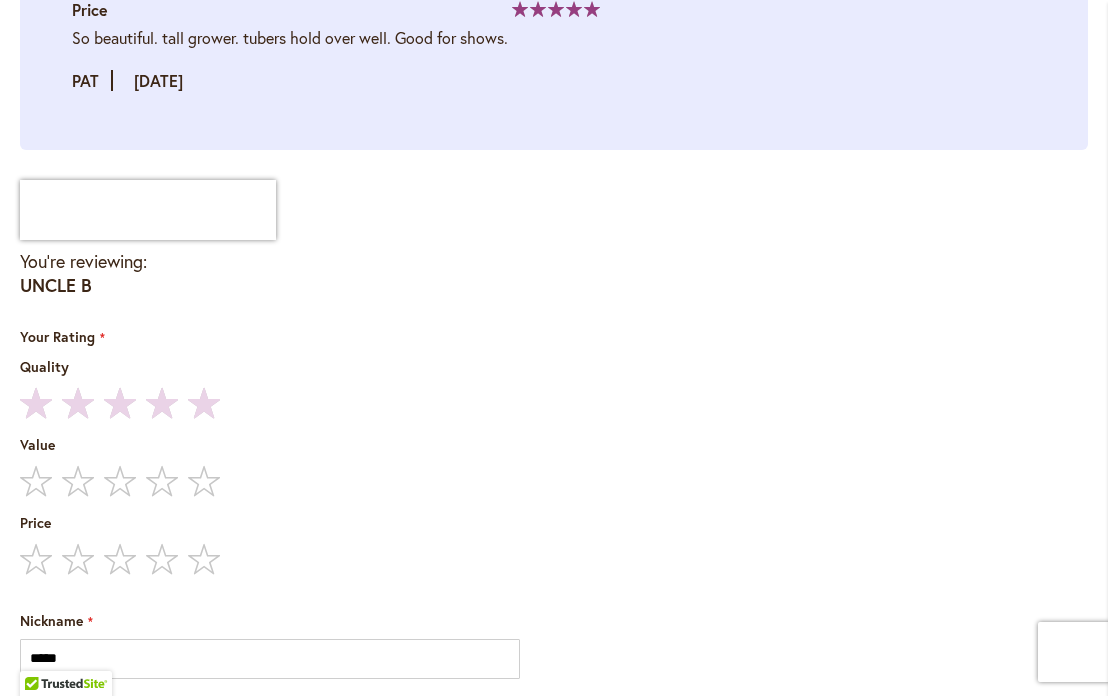 click on "5 stars" at bounding box center (125, 403) 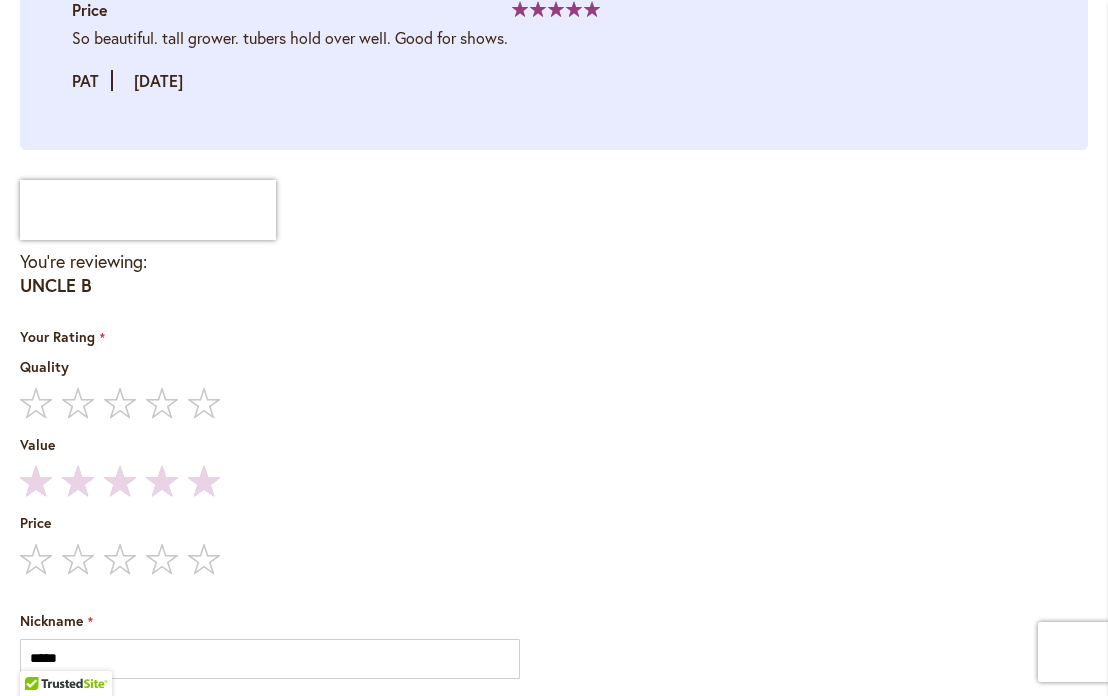 click on "5 stars" at bounding box center [125, 481] 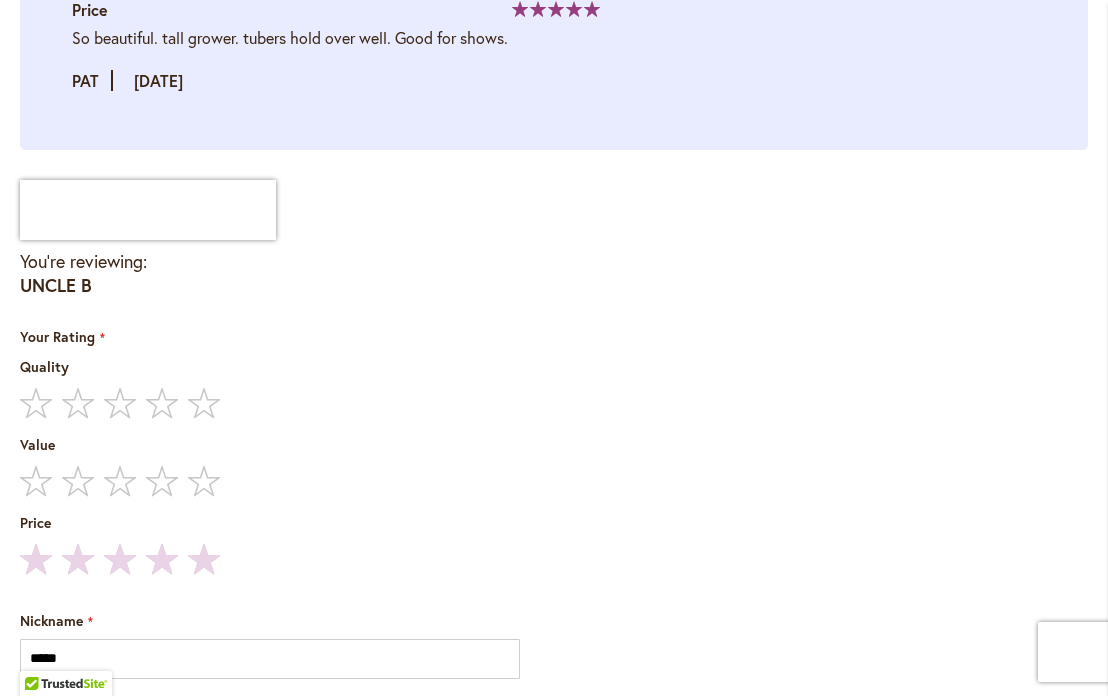 click on "5 stars" at bounding box center (125, 559) 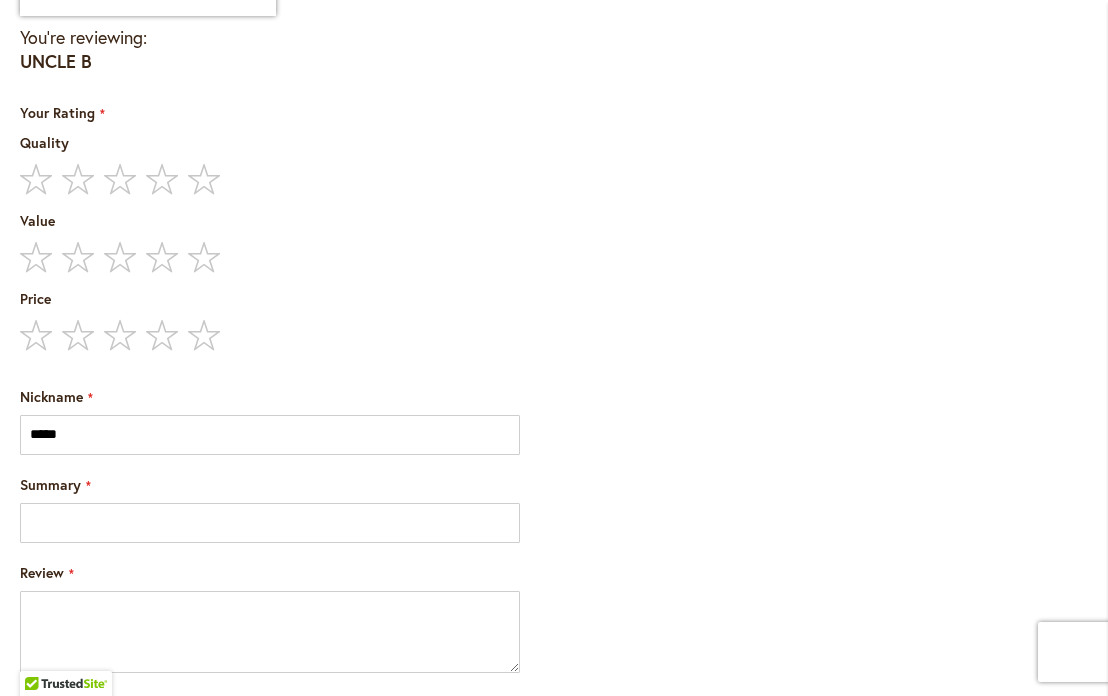scroll, scrollTop: 4859, scrollLeft: 0, axis: vertical 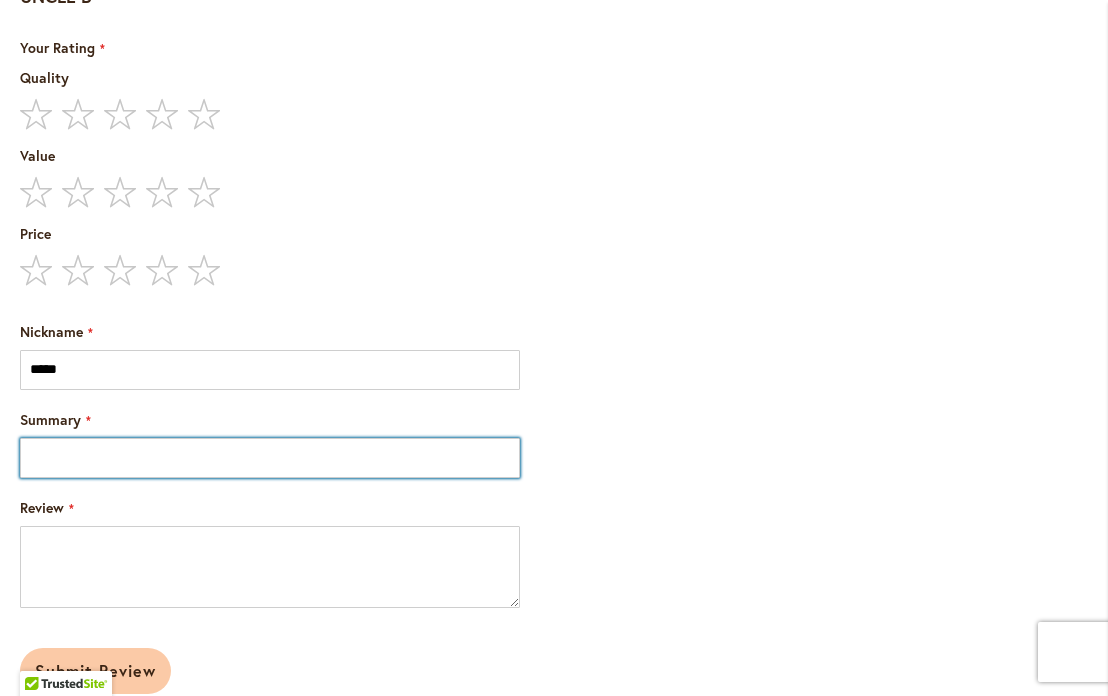 click on "Summary" at bounding box center (270, 458) 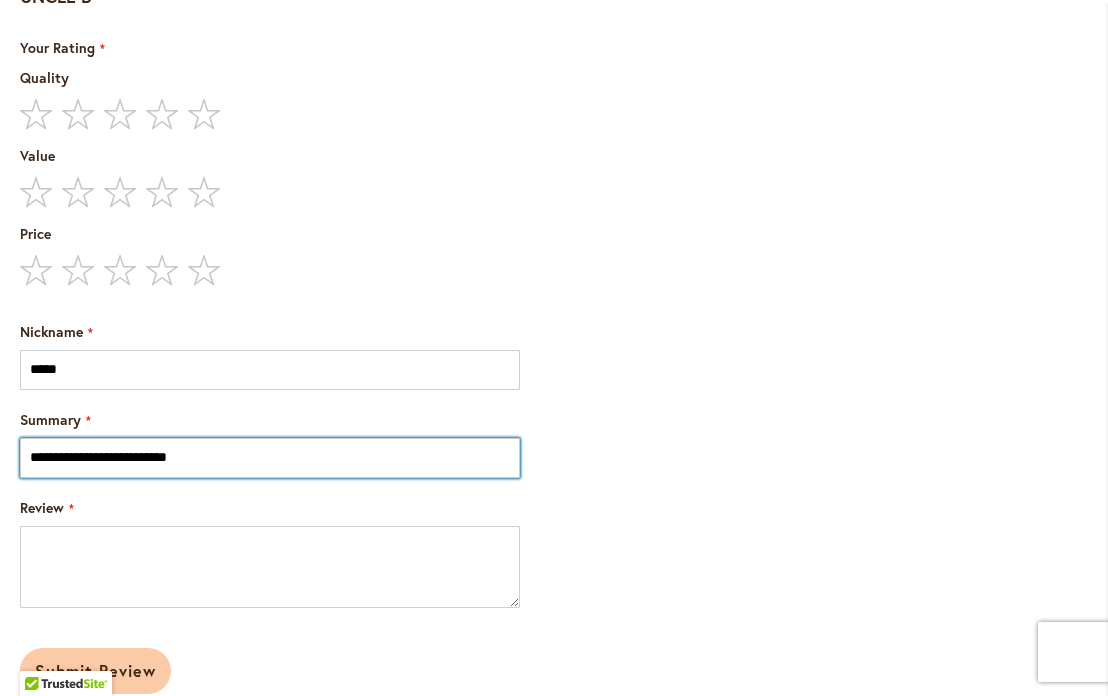 type on "**********" 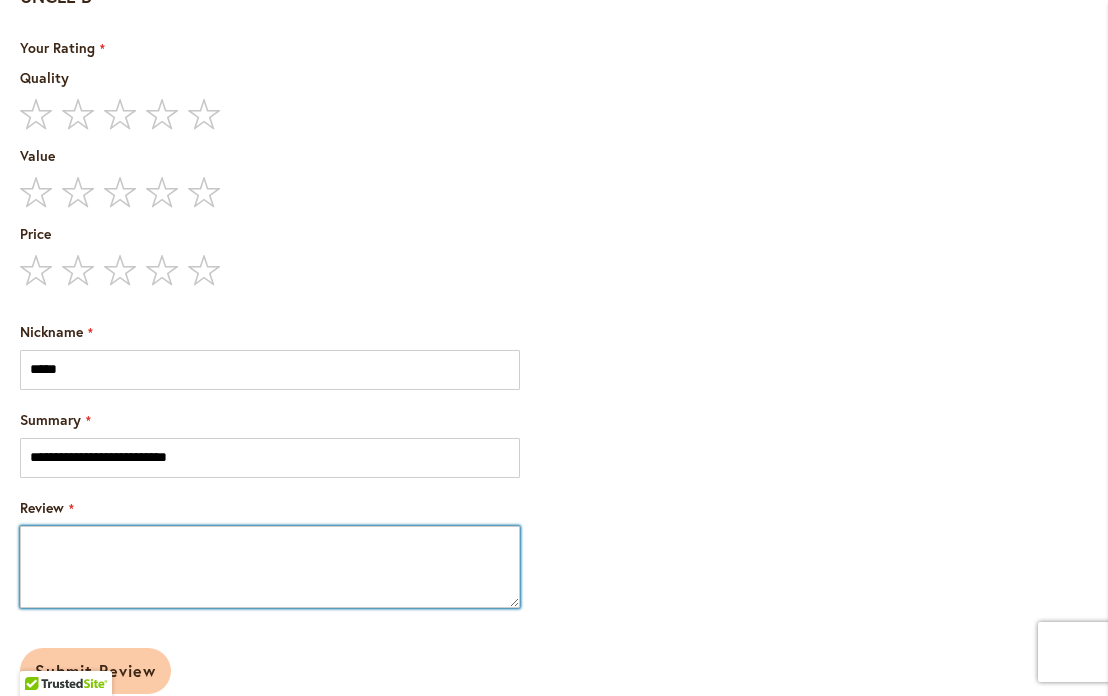 click on "Review" at bounding box center (270, 567) 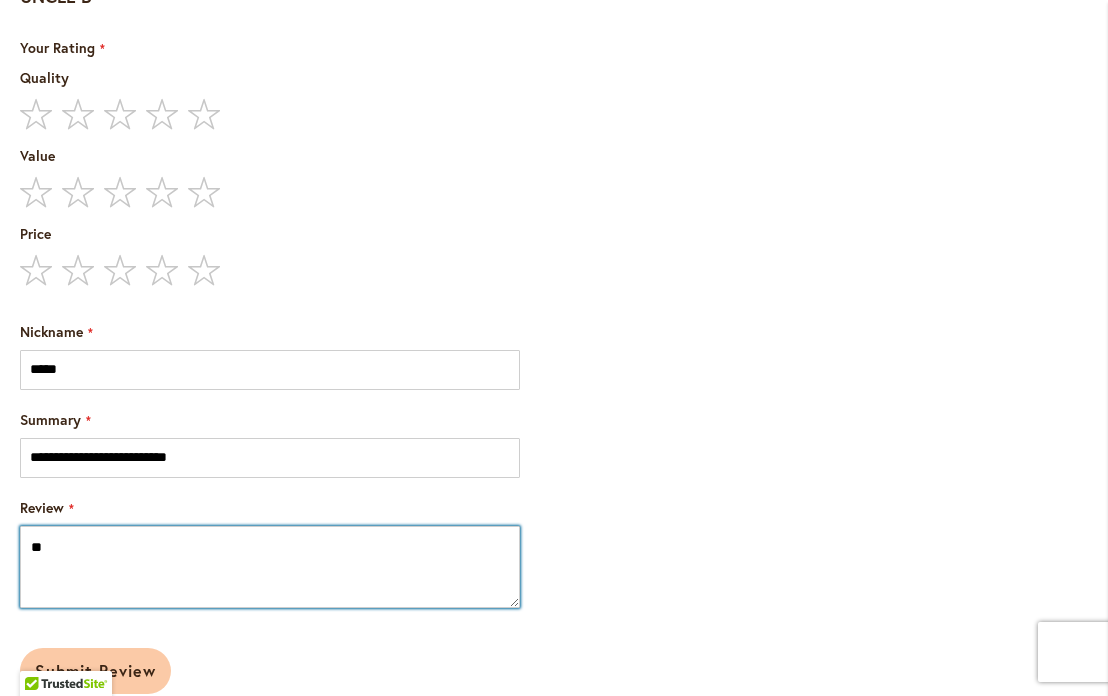 type on "*" 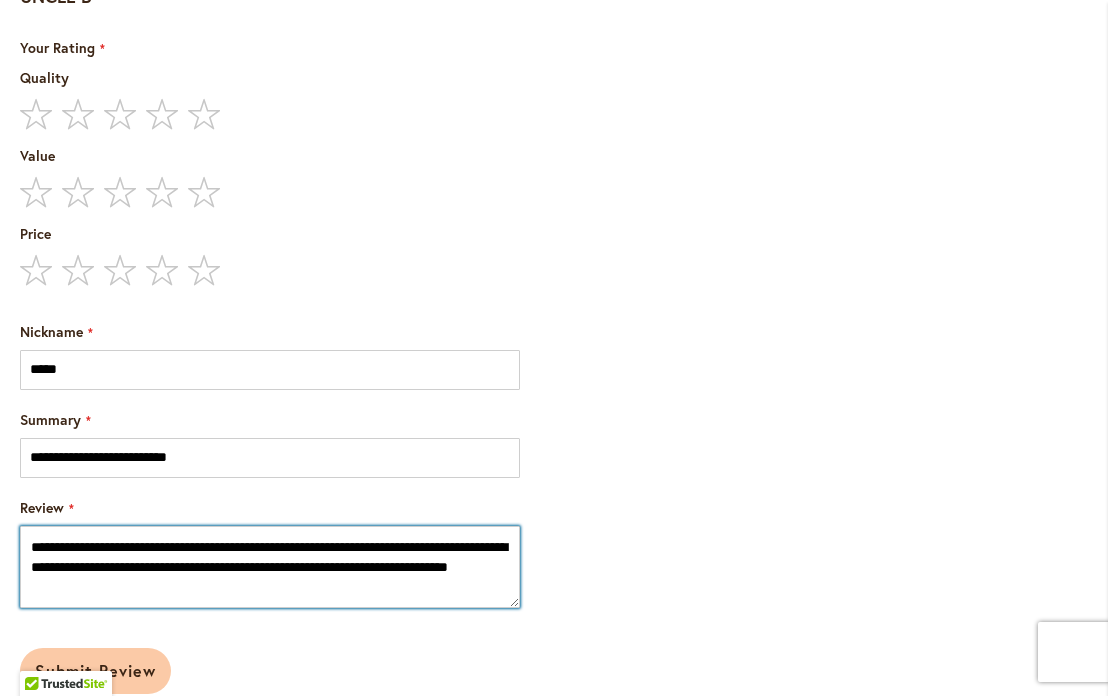 click on "**********" at bounding box center (270, 567) 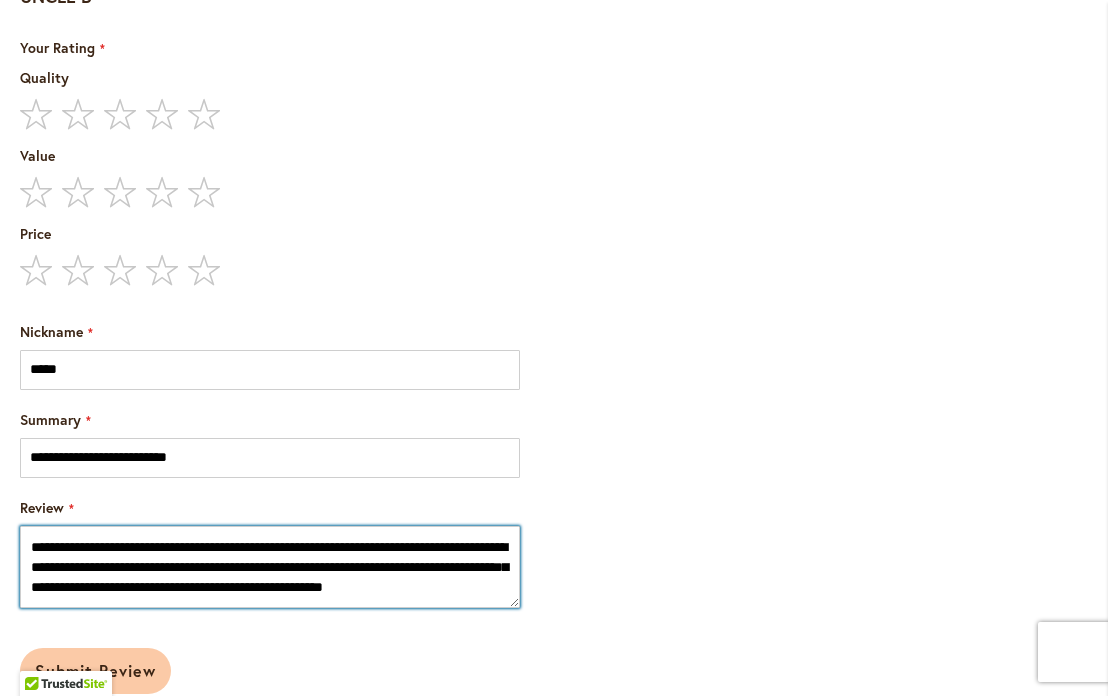 click on "**********" at bounding box center [270, 567] 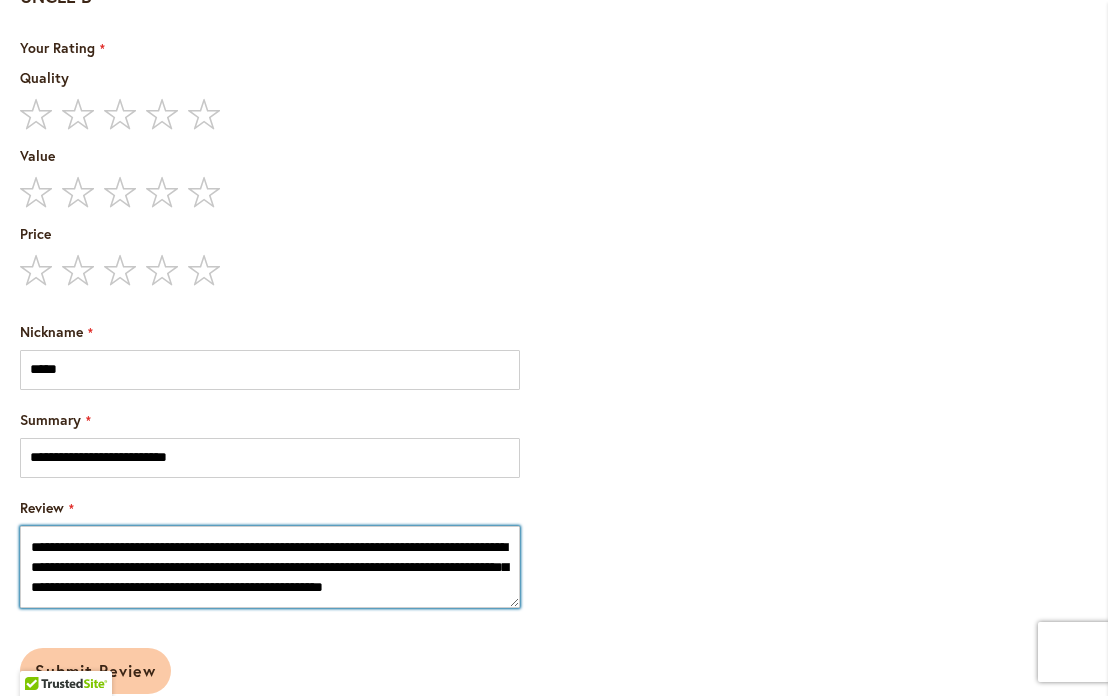 click on "**********" at bounding box center (270, 567) 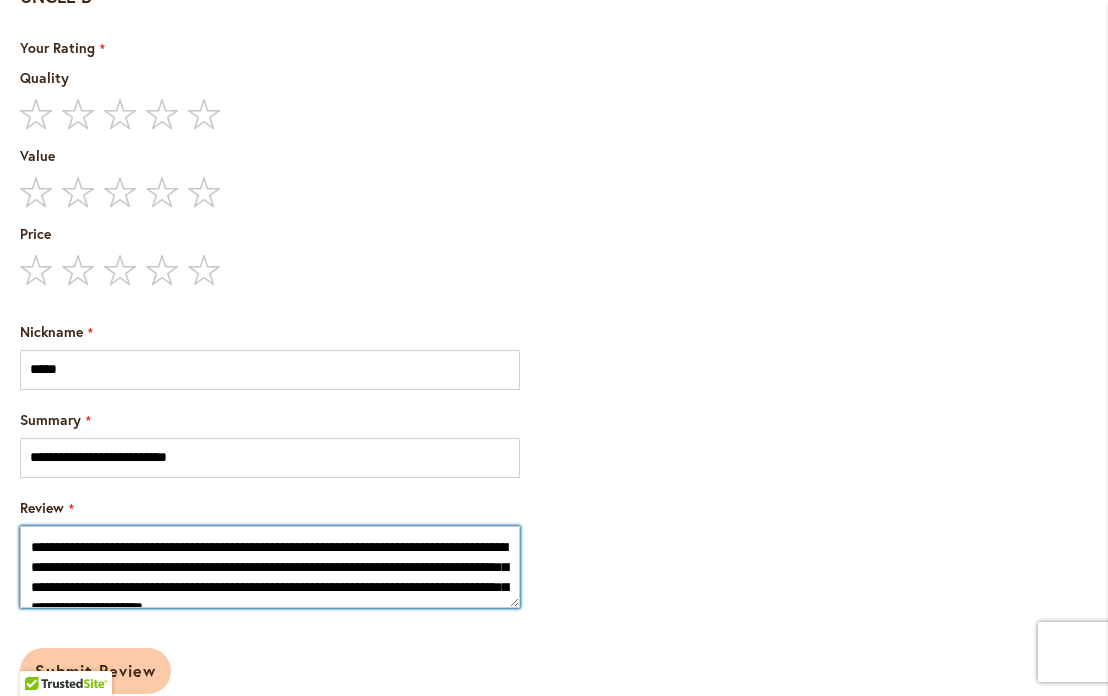 drag, startPoint x: 292, startPoint y: 586, endPoint x: 330, endPoint y: 586, distance: 38 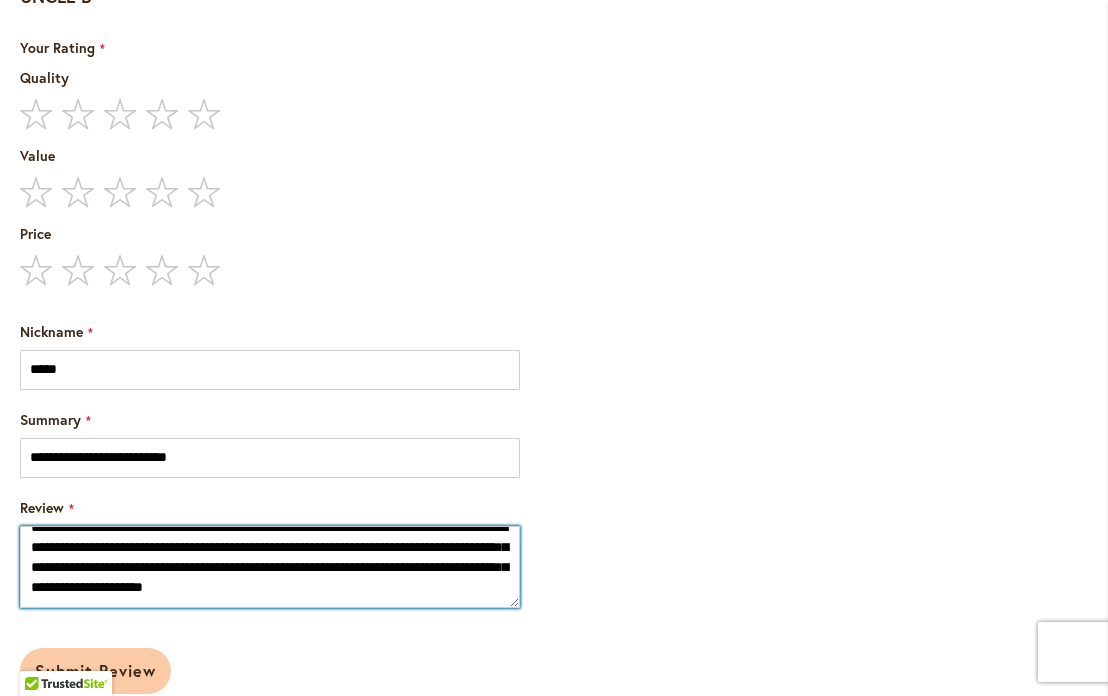 click on "**********" at bounding box center (270, 567) 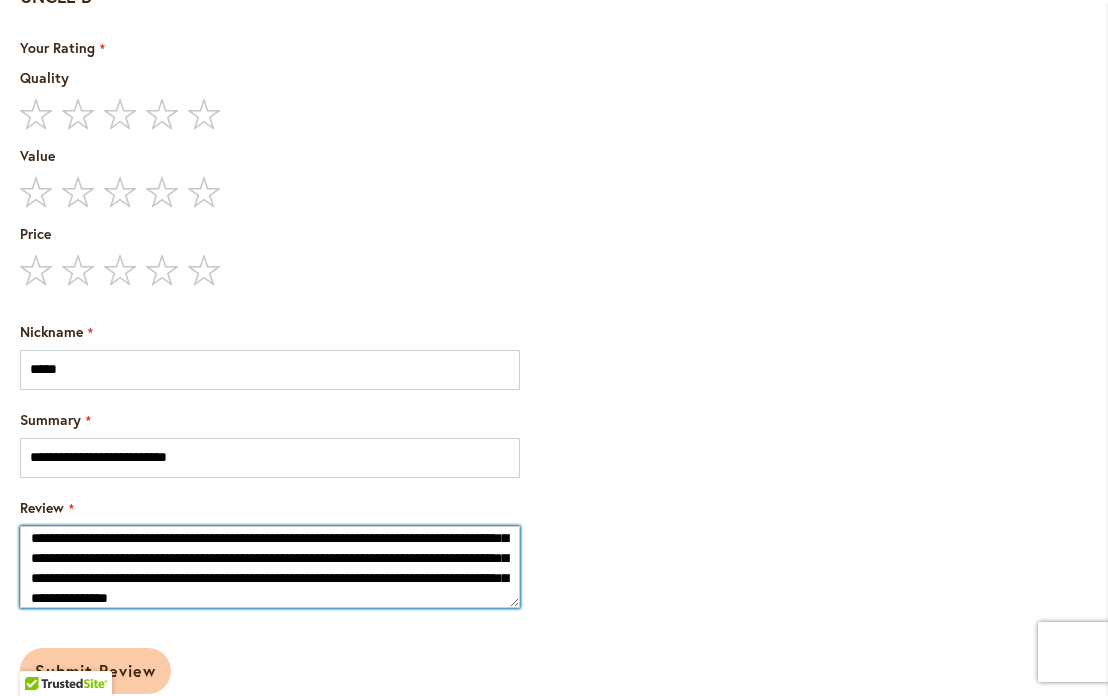 scroll, scrollTop: 49, scrollLeft: 0, axis: vertical 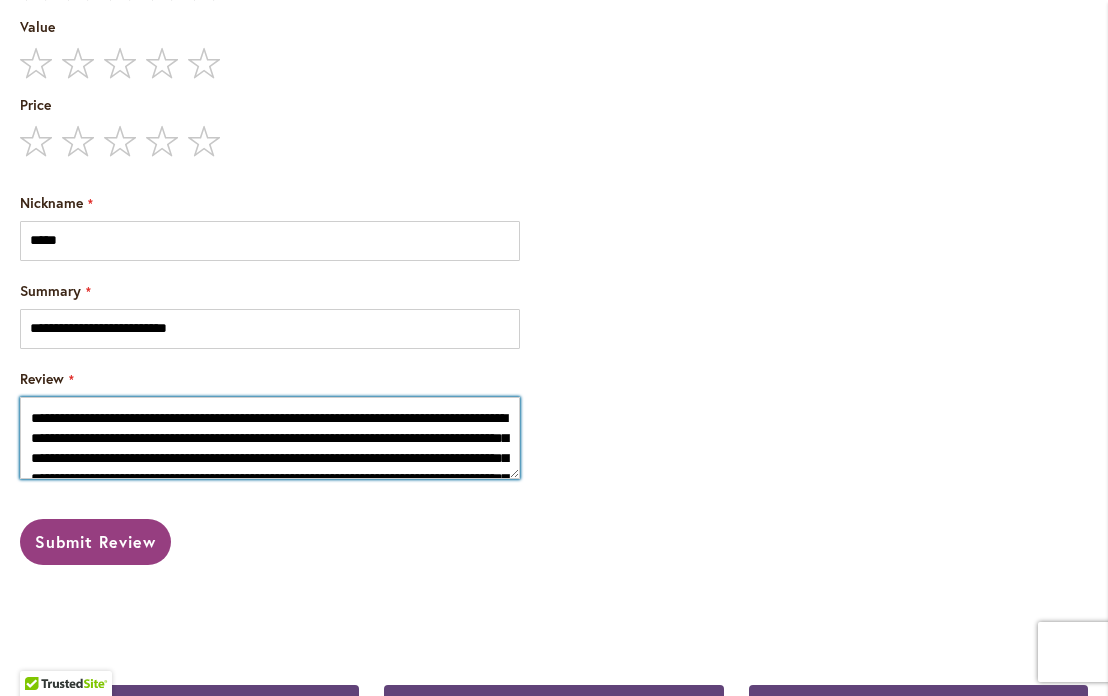 type on "**********" 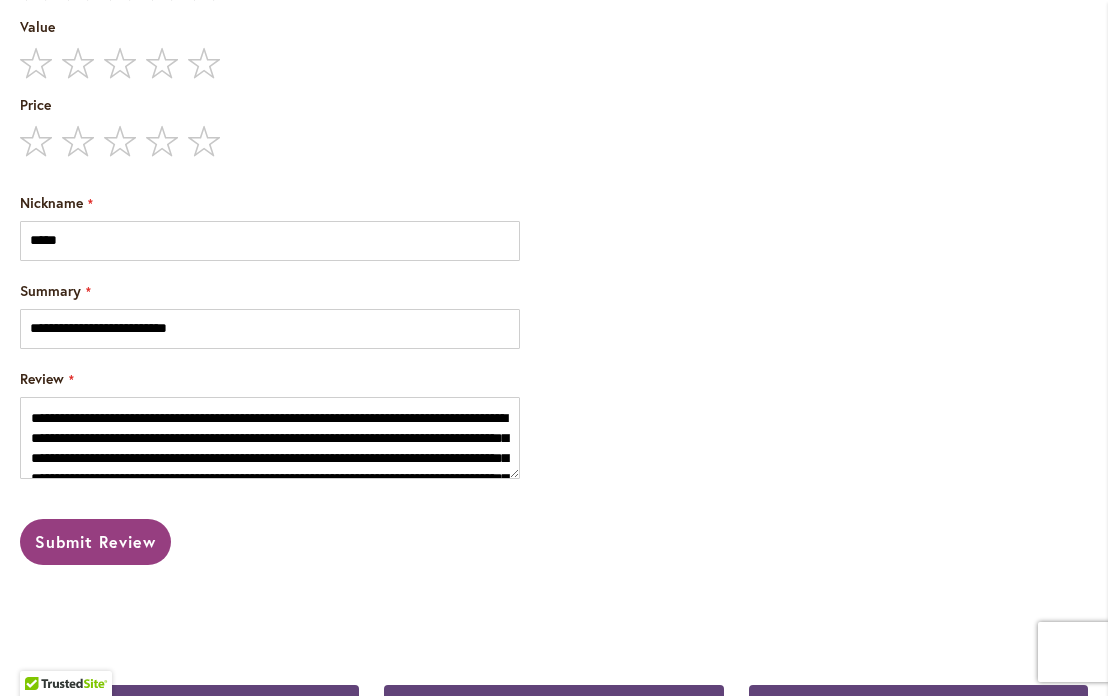 click on "Submit Review" at bounding box center (95, 541) 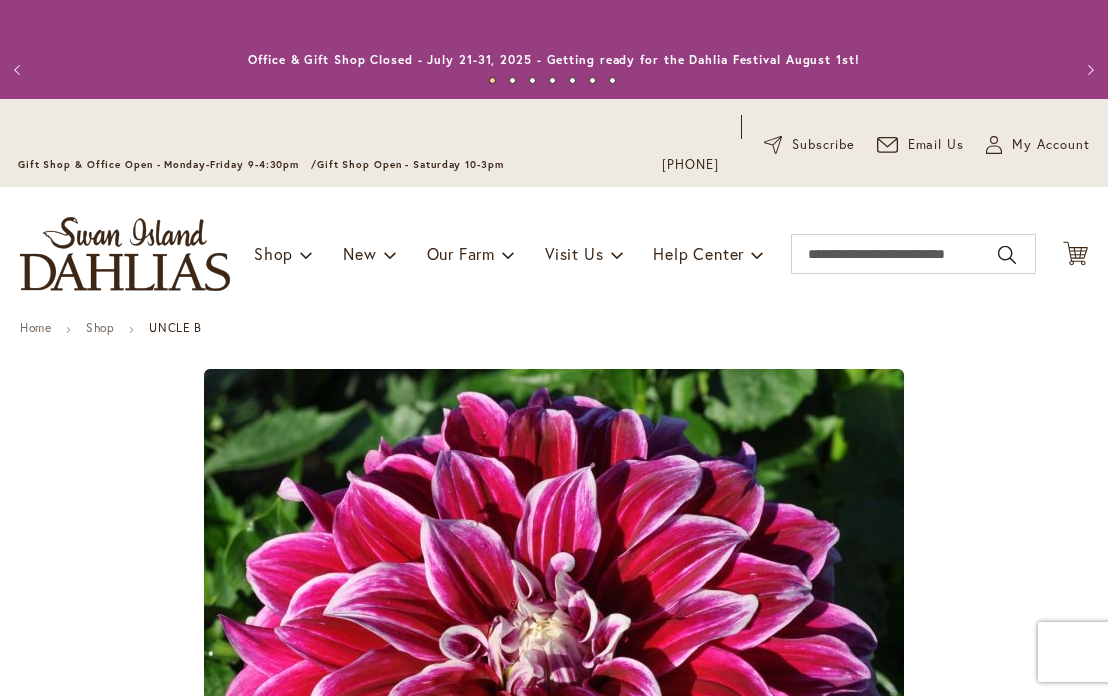 type on "*****" 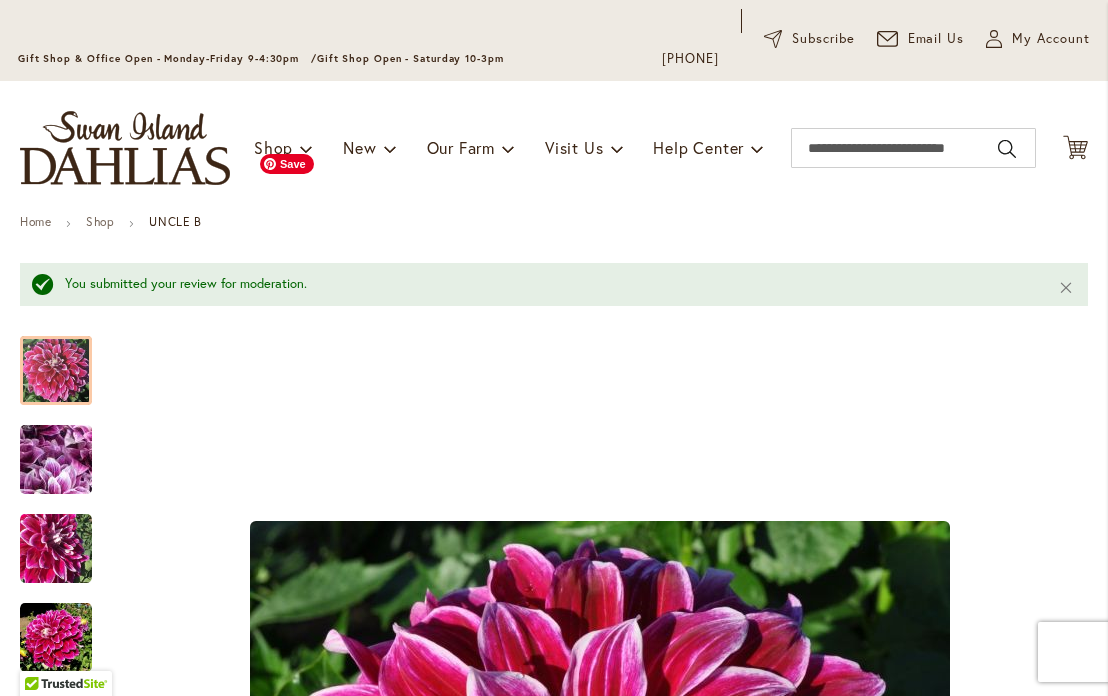 scroll, scrollTop: 0, scrollLeft: 0, axis: both 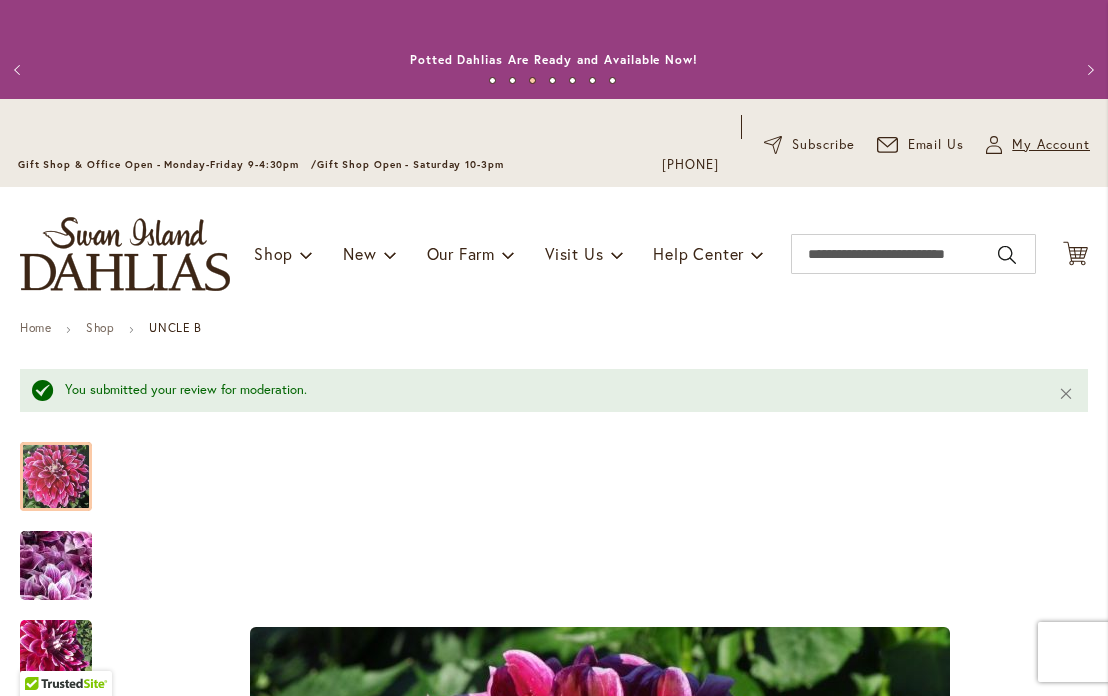 click on "My Account" at bounding box center (1051, 145) 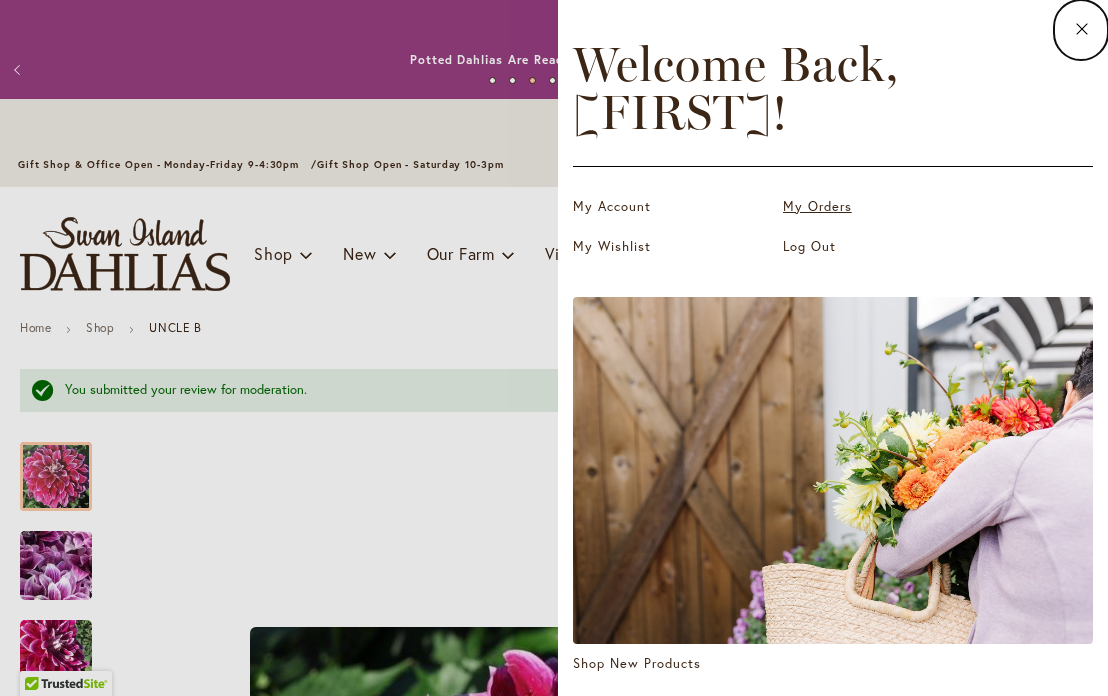 click on "My Orders" at bounding box center [883, 207] 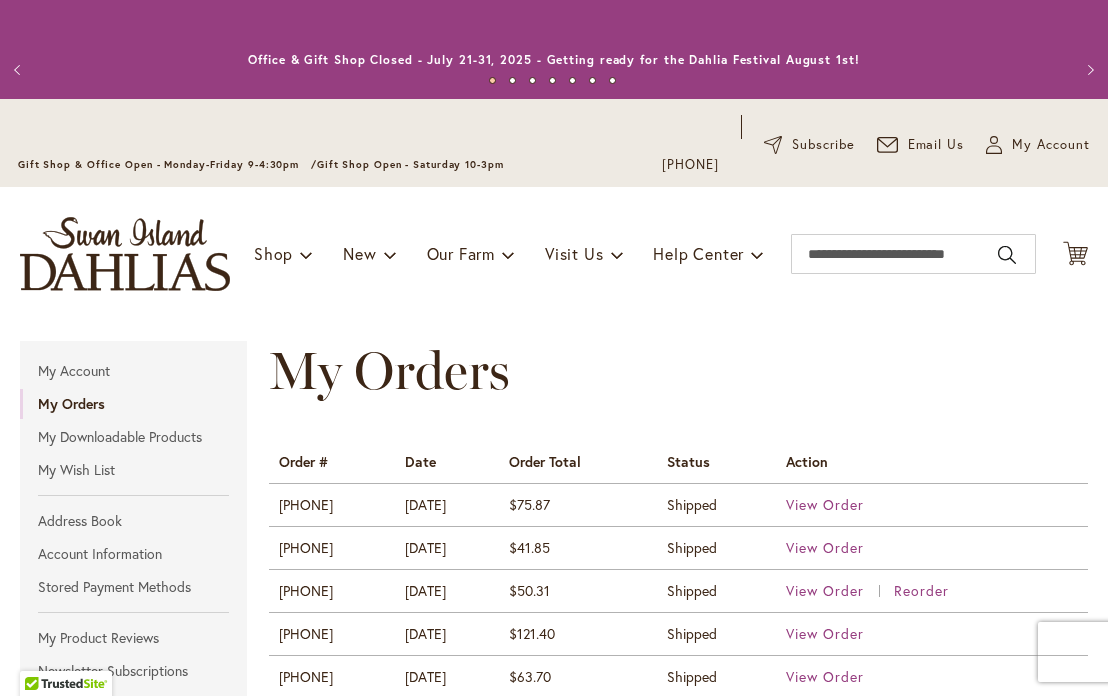 scroll, scrollTop: 0, scrollLeft: 0, axis: both 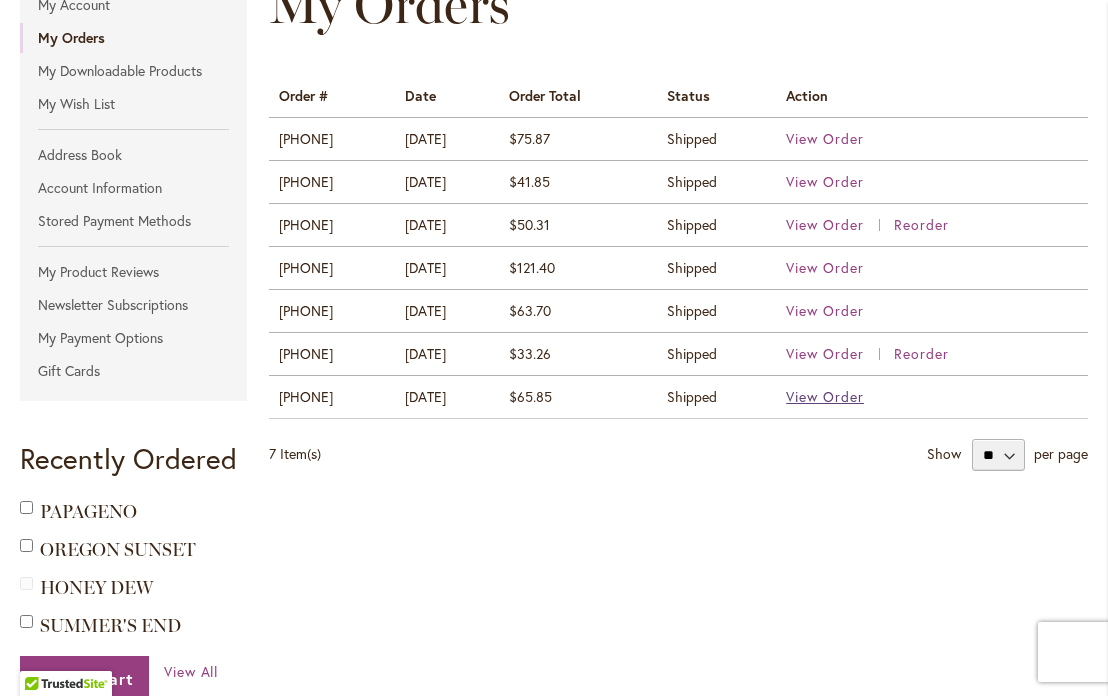 click on "View Order" at bounding box center (825, 396) 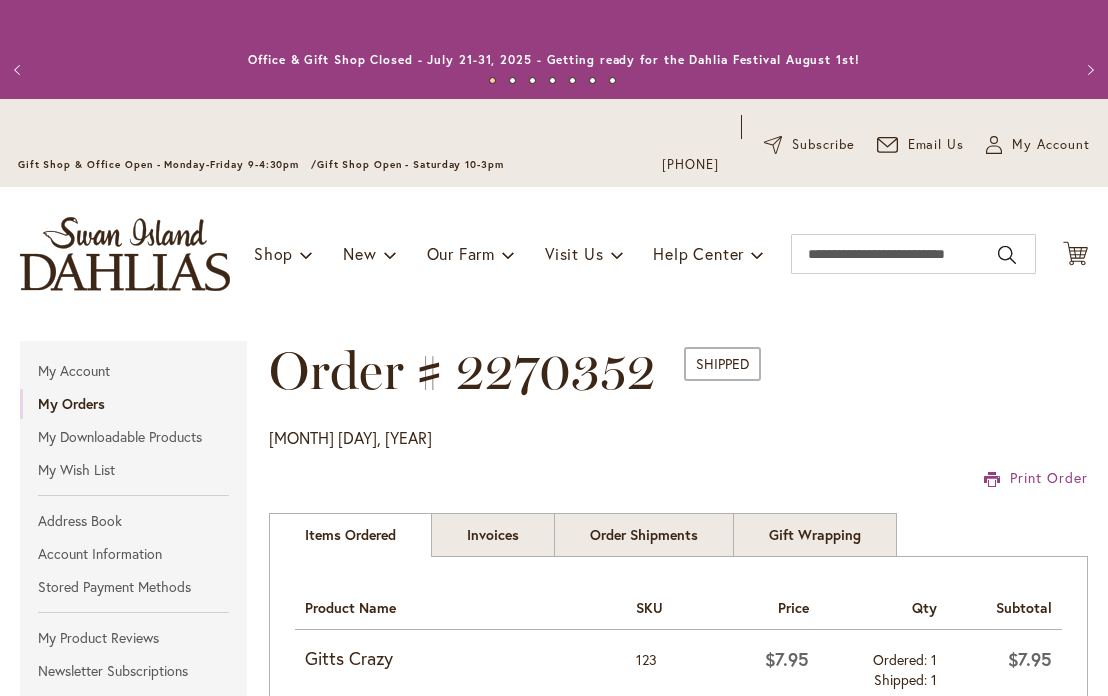 scroll, scrollTop: 0, scrollLeft: 0, axis: both 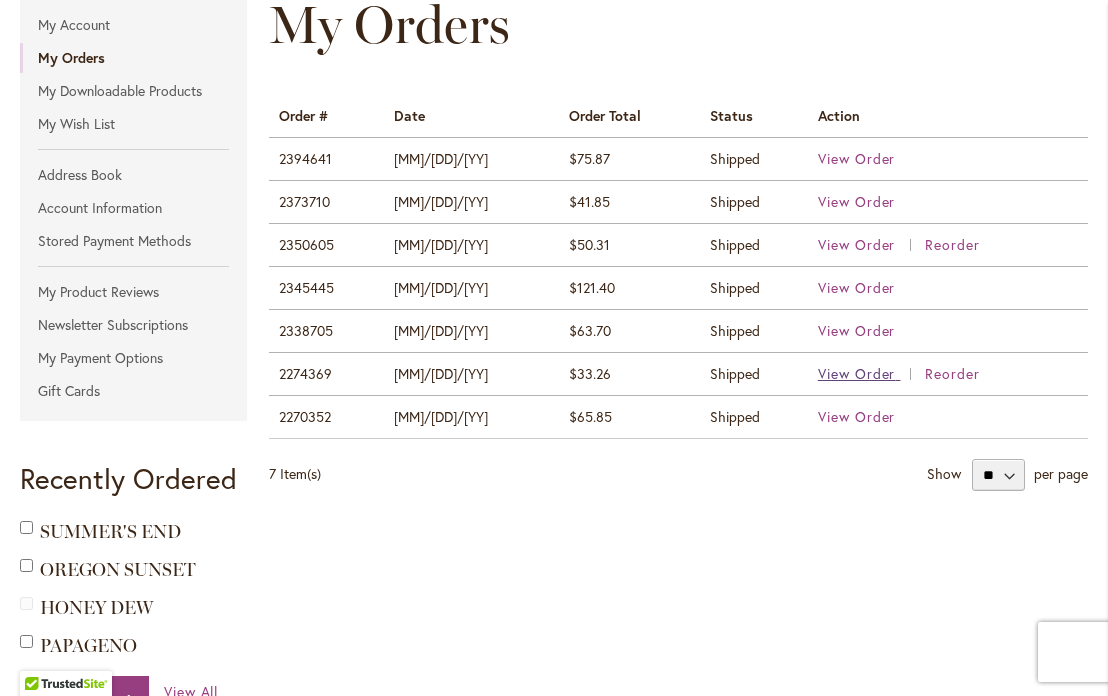 click on "View Order" at bounding box center [857, 373] 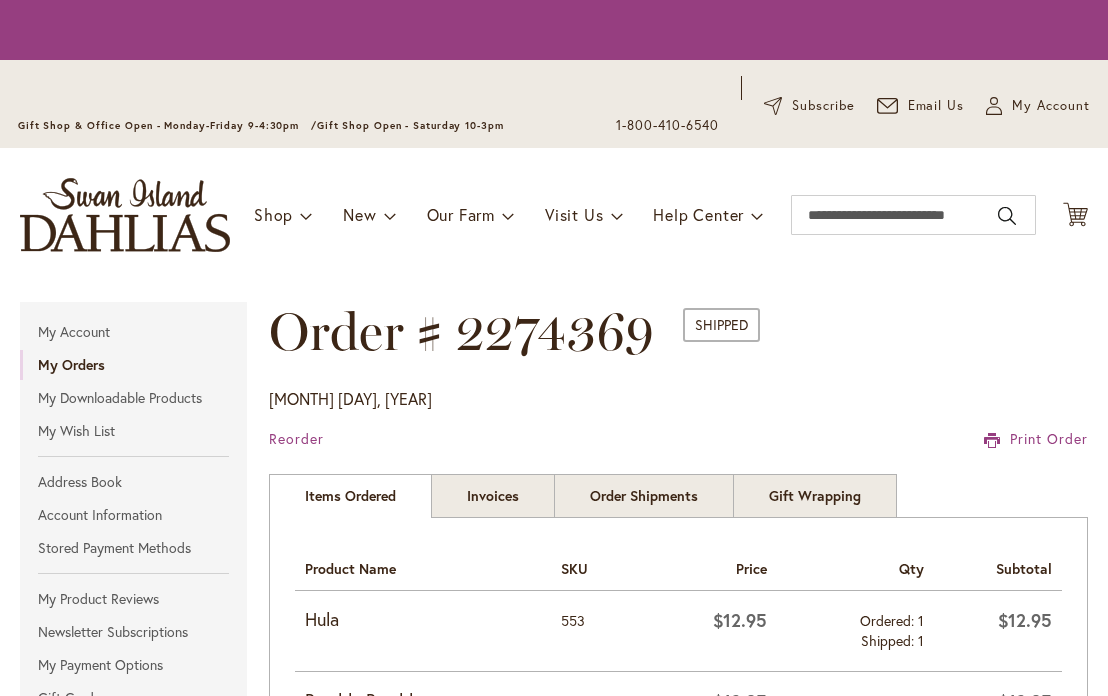 scroll, scrollTop: 0, scrollLeft: 0, axis: both 